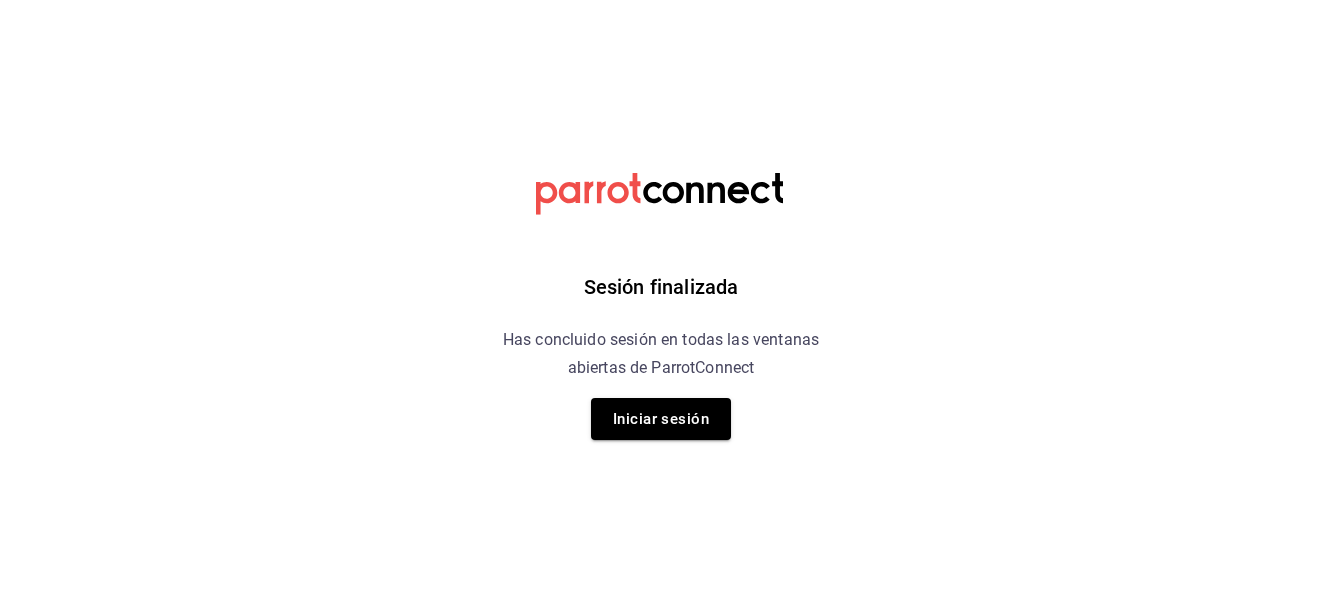 scroll, scrollTop: 0, scrollLeft: 0, axis: both 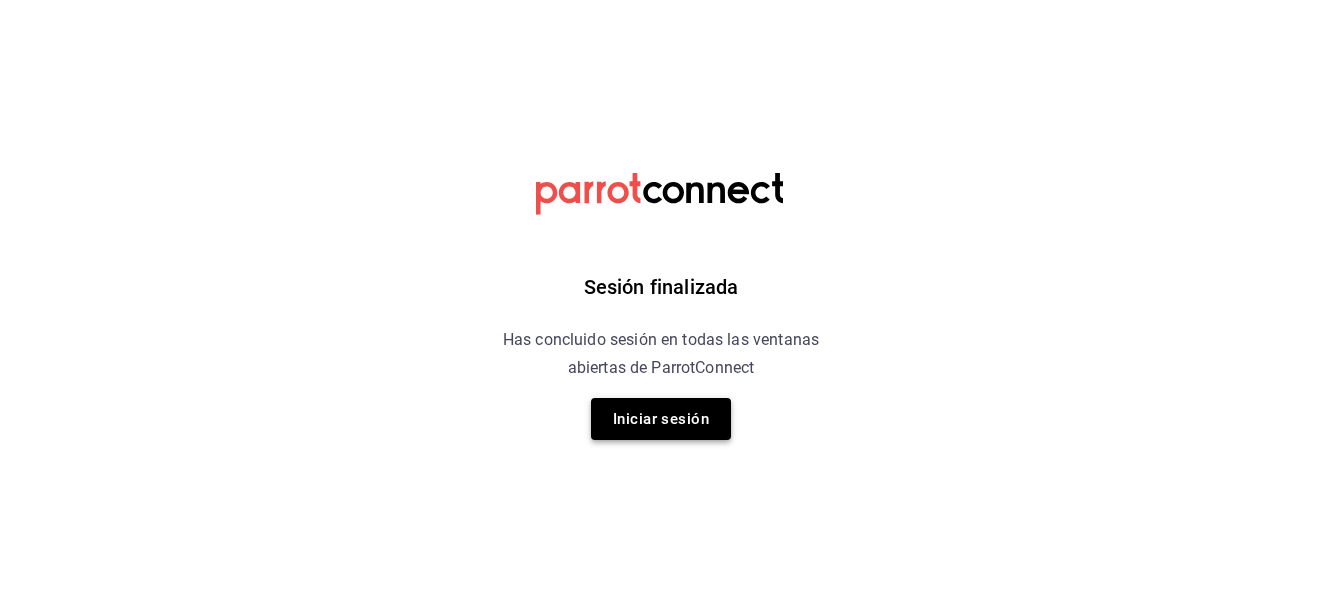 click on "Iniciar sesión" at bounding box center [661, 419] 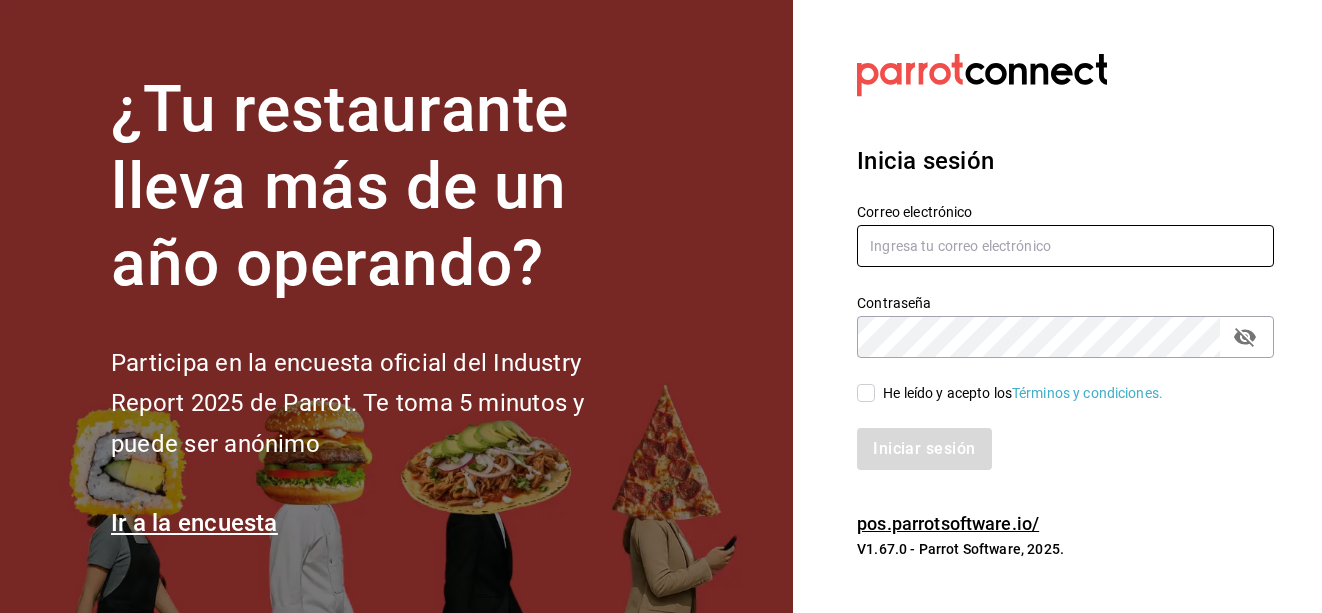 click at bounding box center [1065, 246] 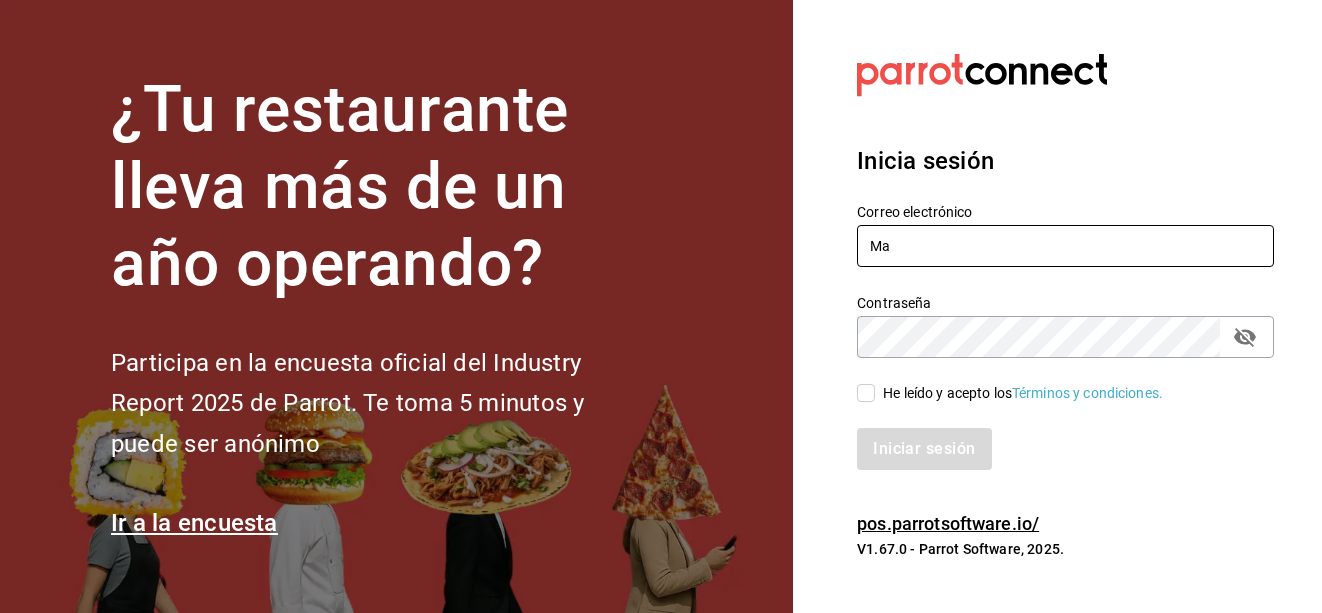 type on "M" 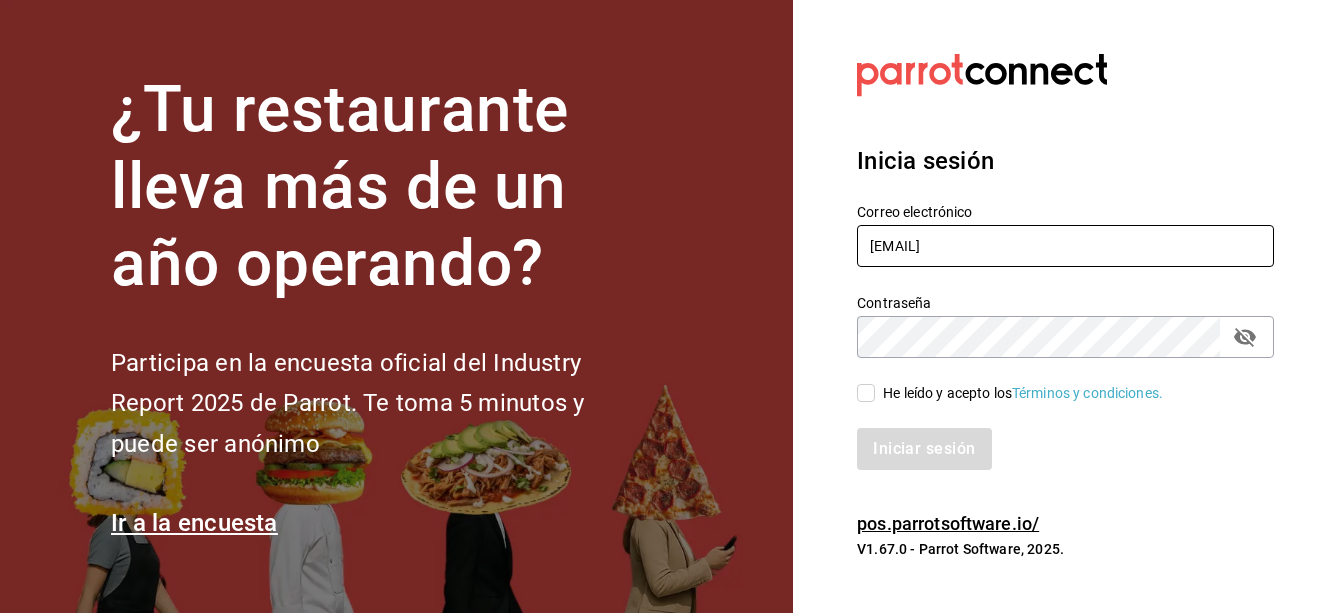 type on "[EMAIL]" 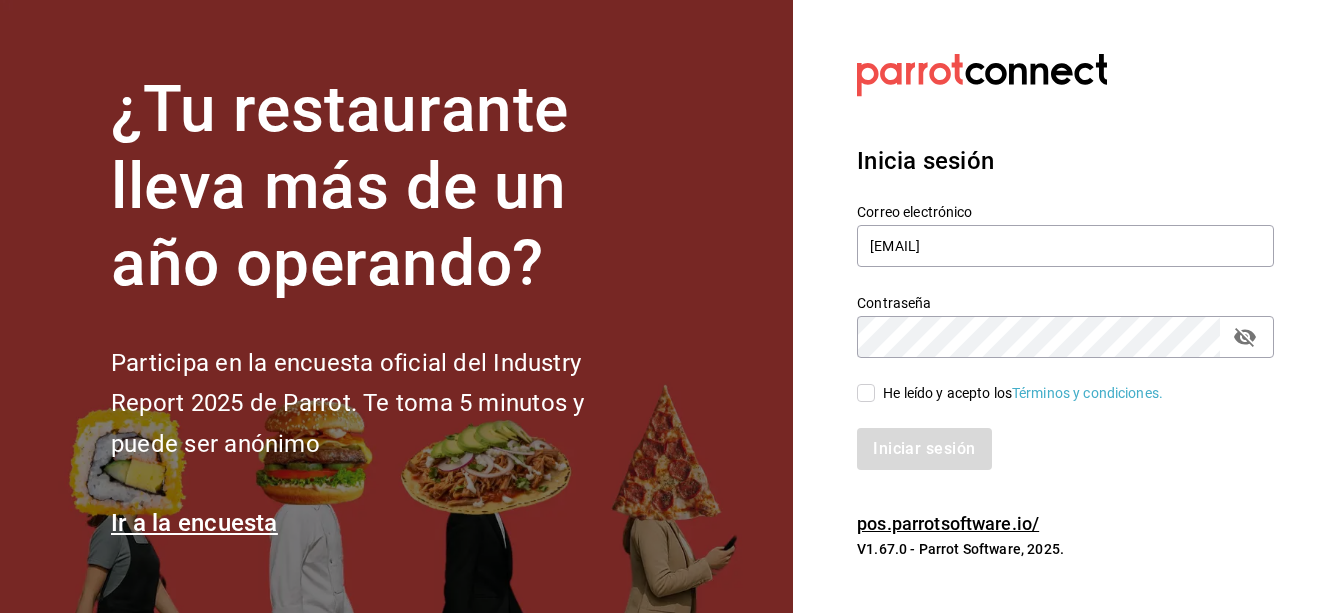 drag, startPoint x: 868, startPoint y: 385, endPoint x: 881, endPoint y: 406, distance: 24.698177 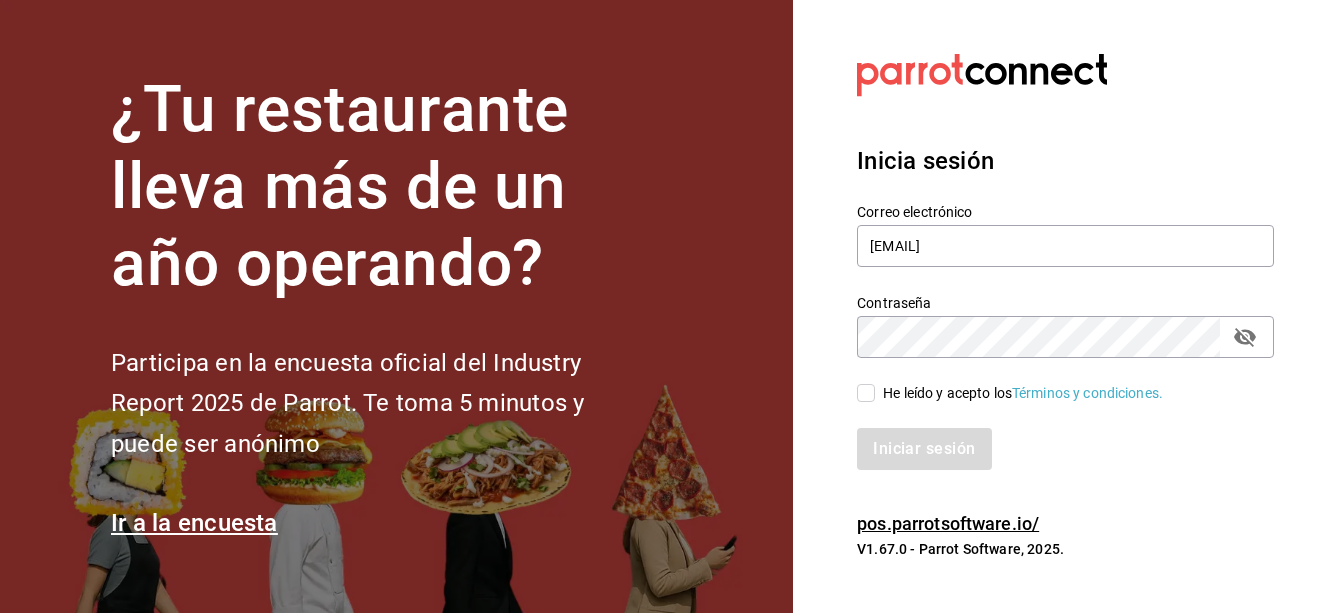 checkbox on "true" 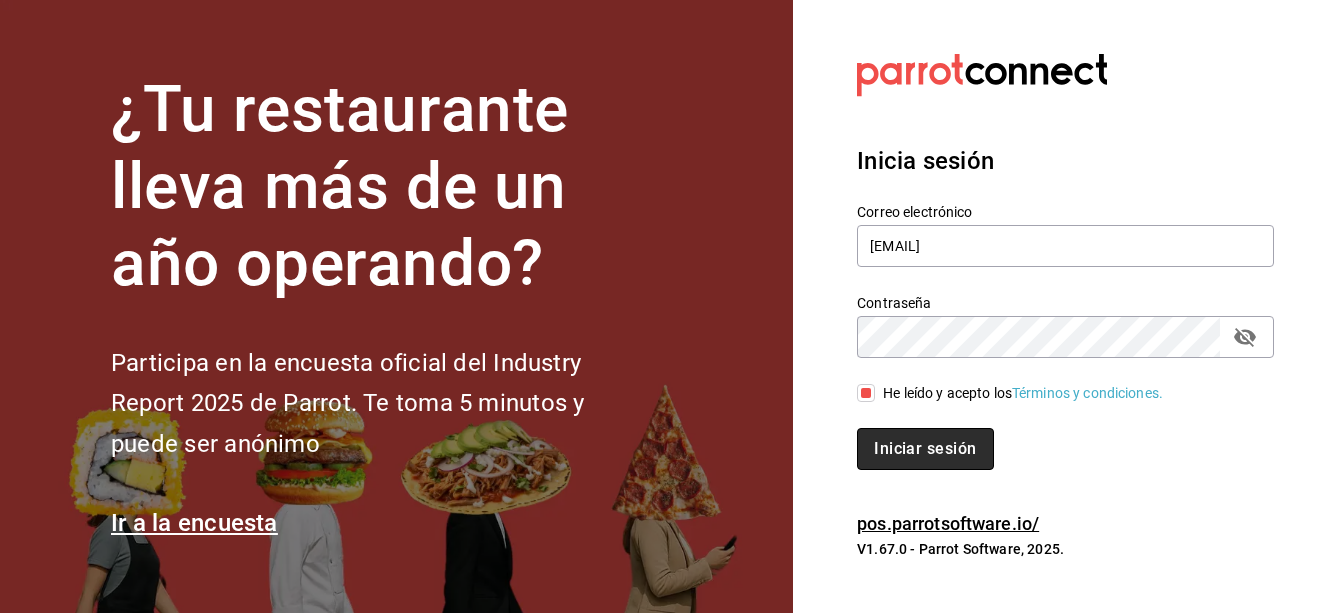 click on "Iniciar sesión" at bounding box center [925, 449] 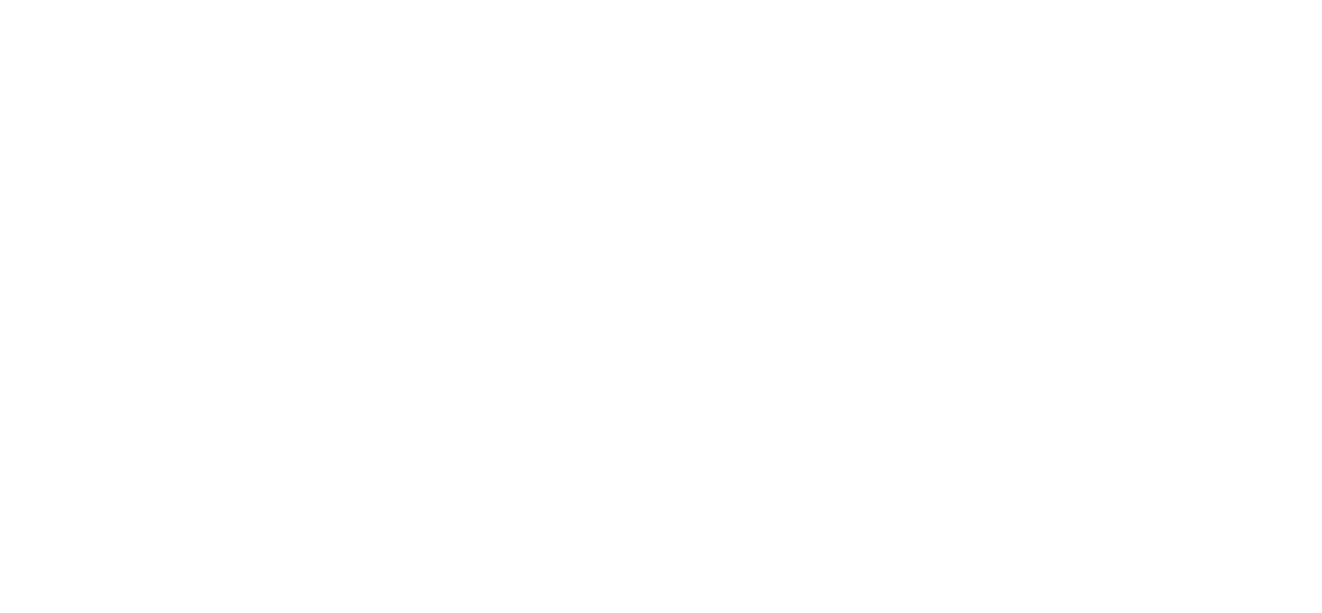scroll, scrollTop: 0, scrollLeft: 0, axis: both 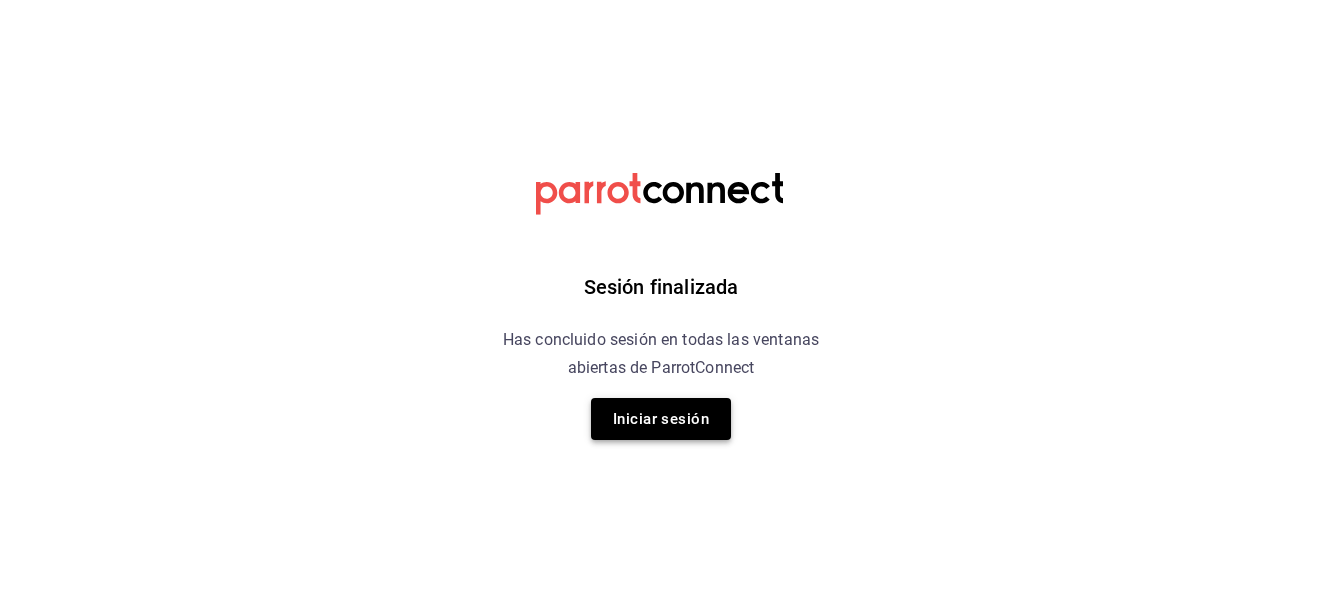 click on "Iniciar sesión" at bounding box center [661, 419] 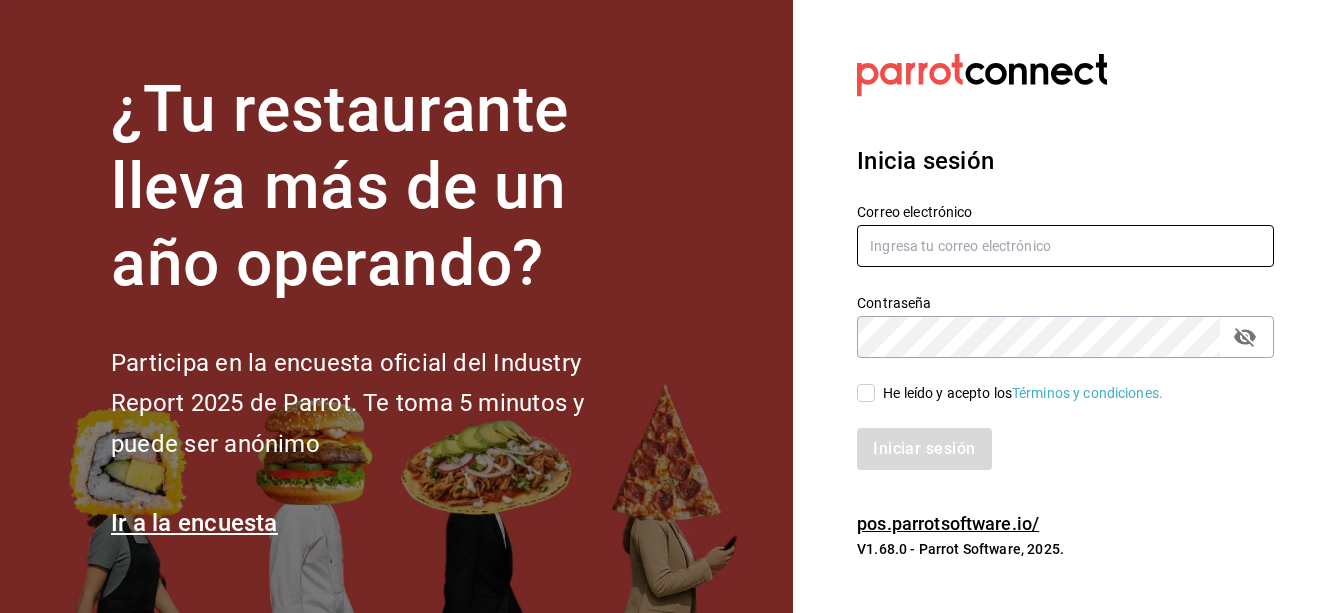 click at bounding box center [1065, 246] 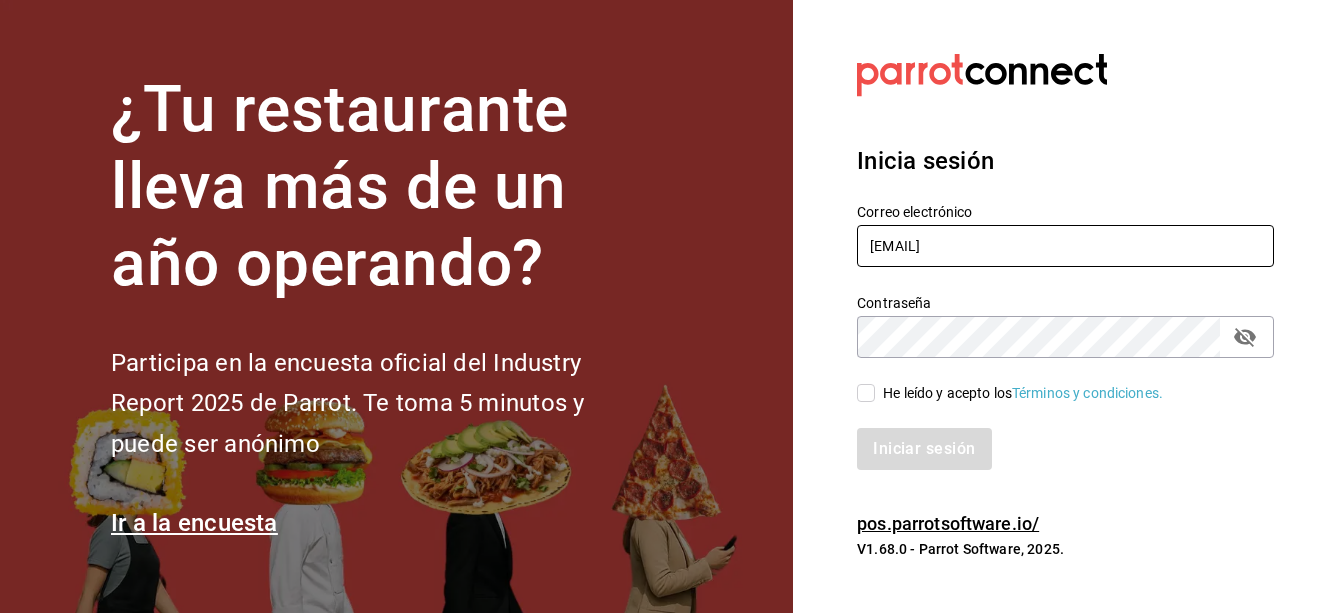type on "emmanueelfonseca59@gmail.com" 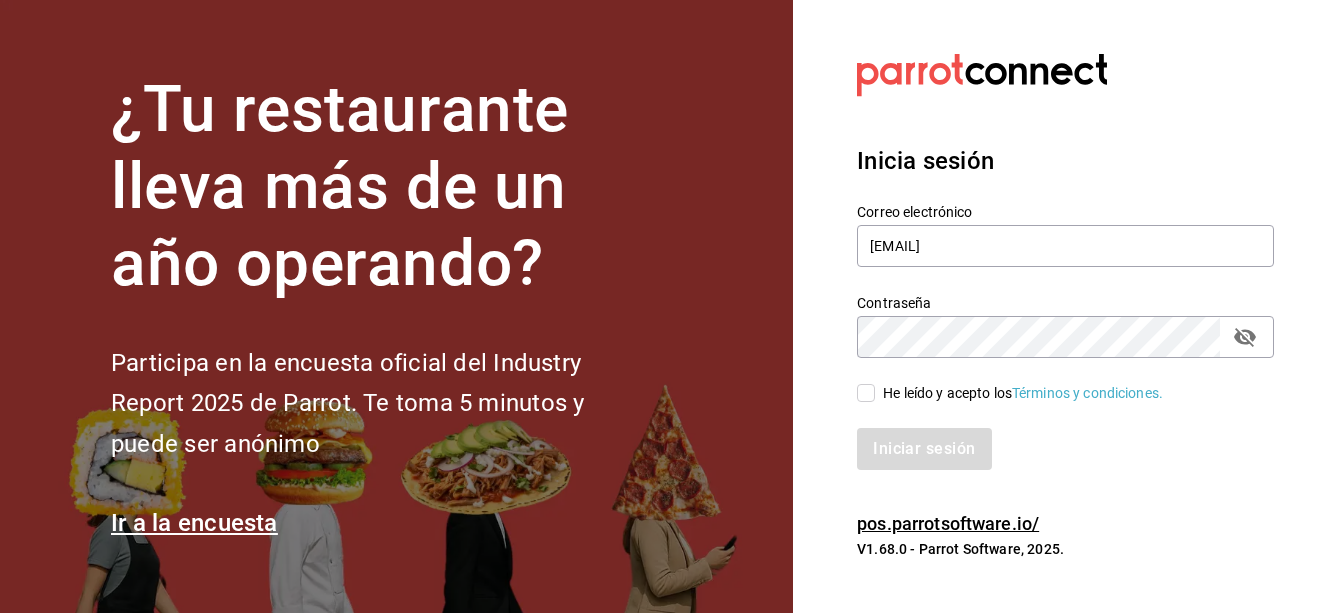 click on "He leído y acepto los  Términos y condiciones." at bounding box center [866, 393] 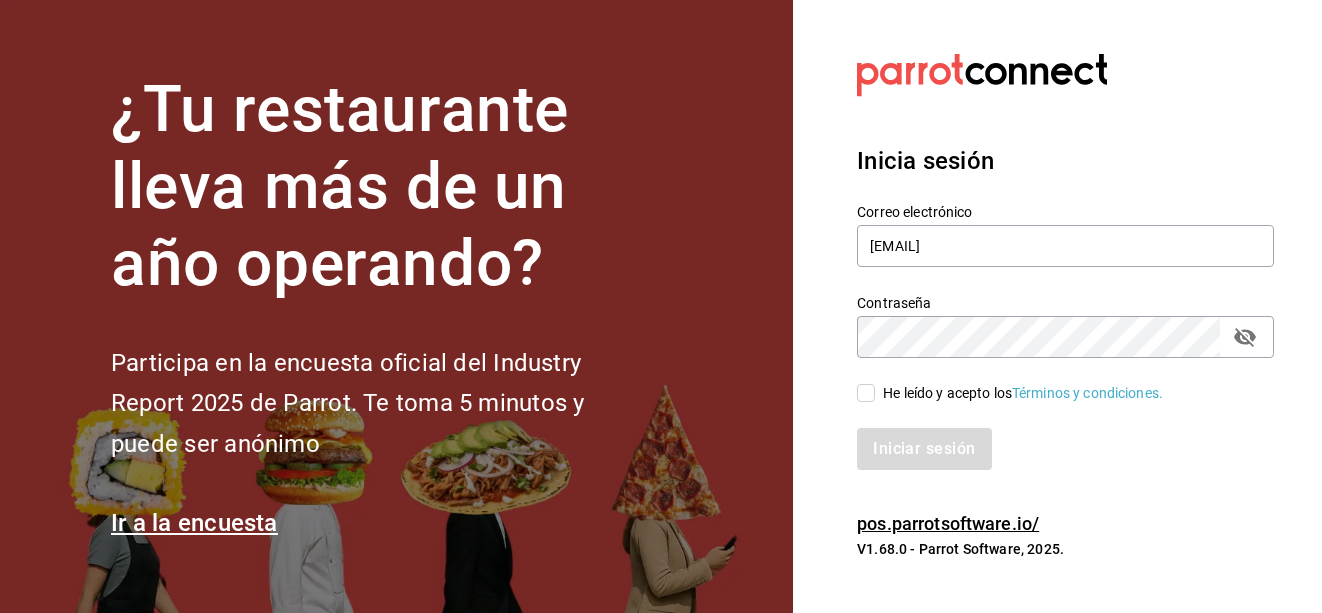 checkbox on "true" 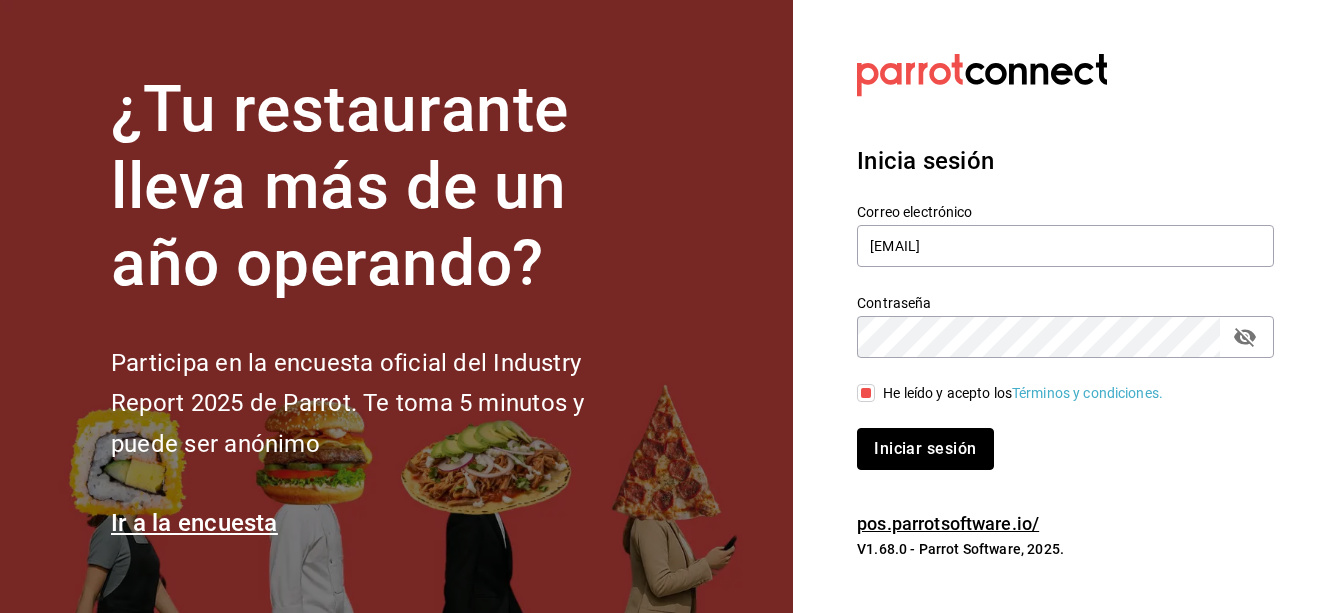 click on "Iniciar sesión" at bounding box center [925, 449] 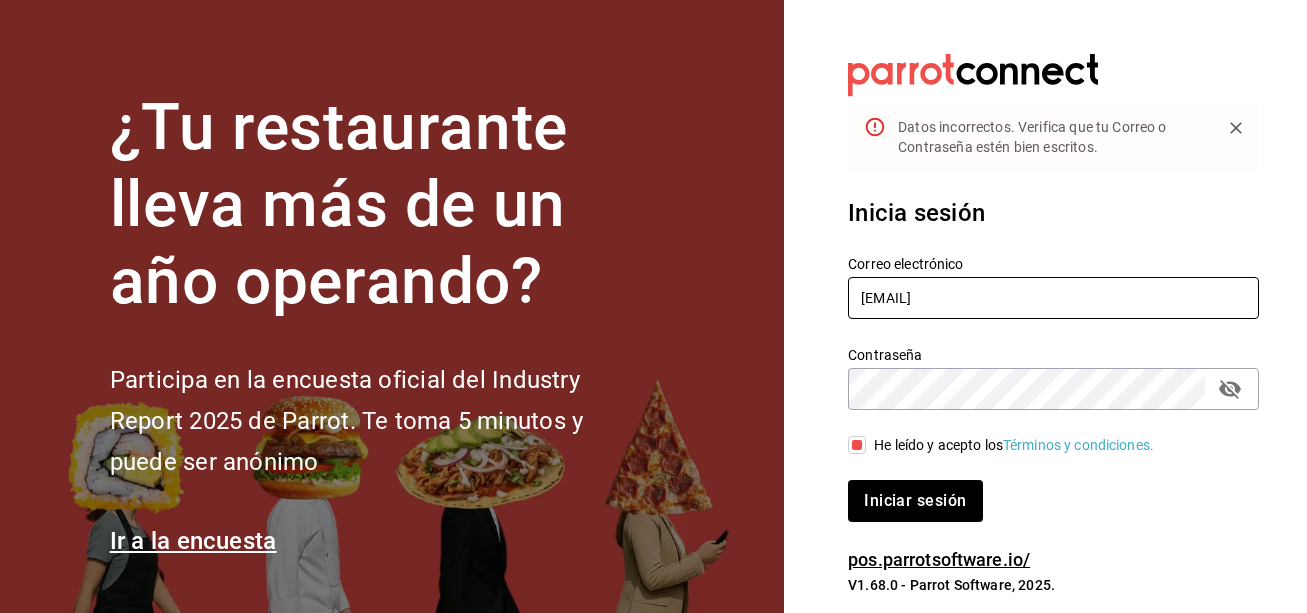 click on "emmanueelfonseca59@gmail.com" at bounding box center (1053, 298) 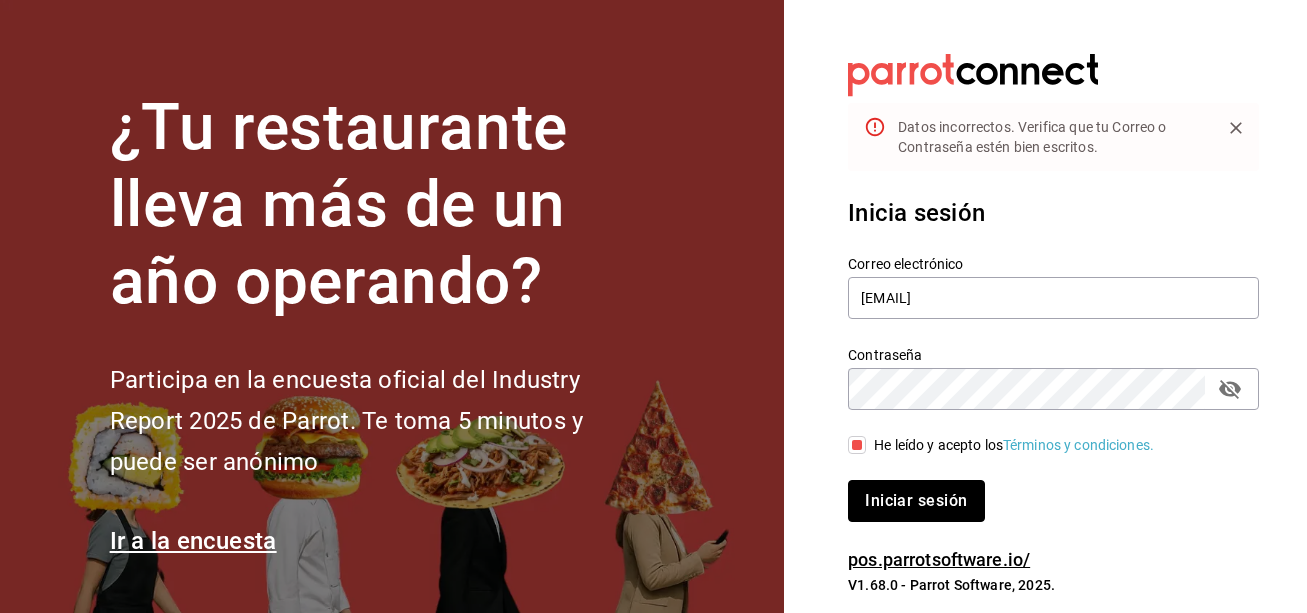 click on "Iniciar sesión" at bounding box center [916, 501] 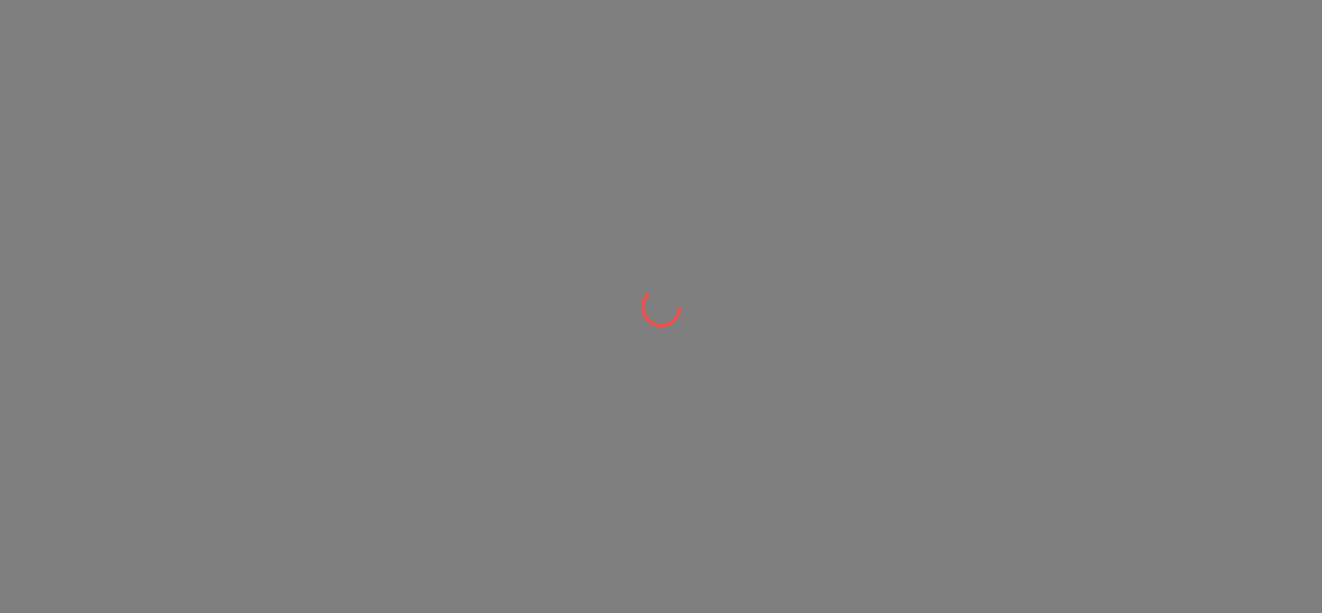 scroll, scrollTop: 0, scrollLeft: 0, axis: both 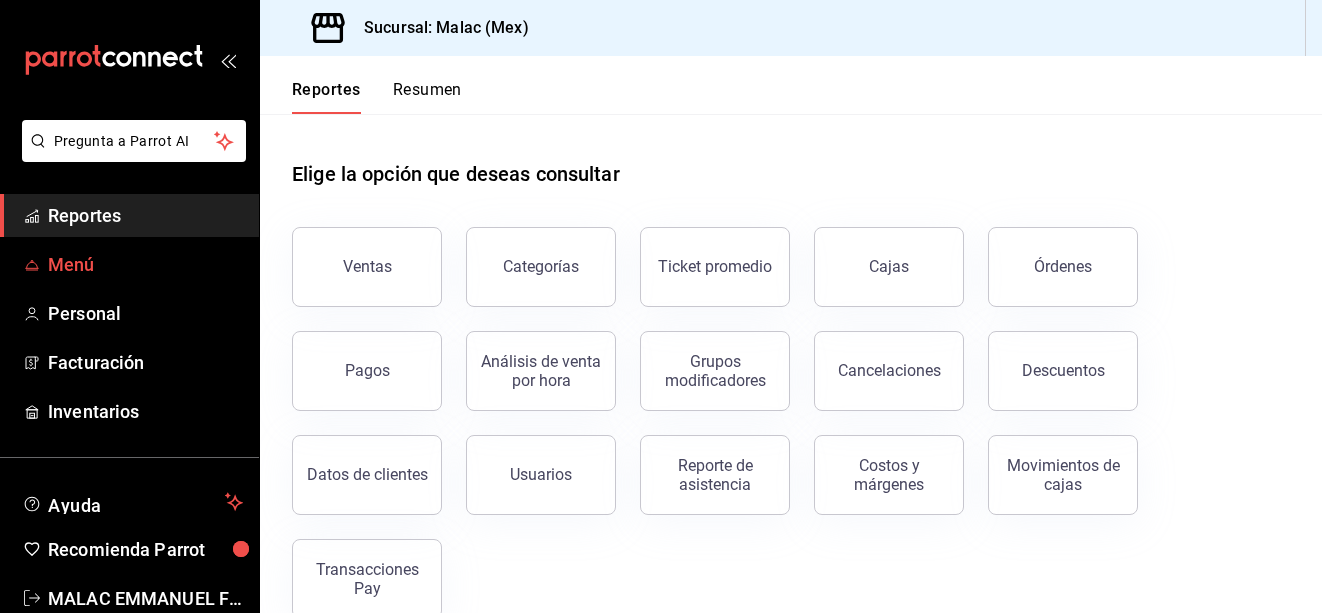 click on "Menú" at bounding box center (145, 264) 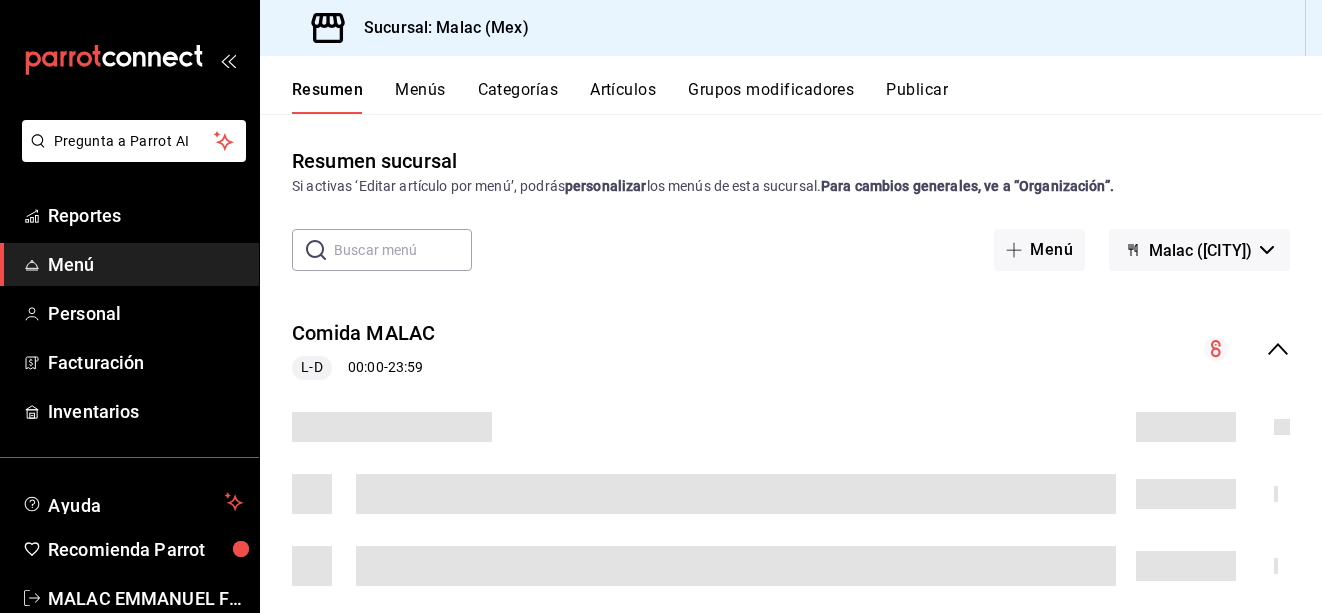 click on "Categorías" at bounding box center (518, 97) 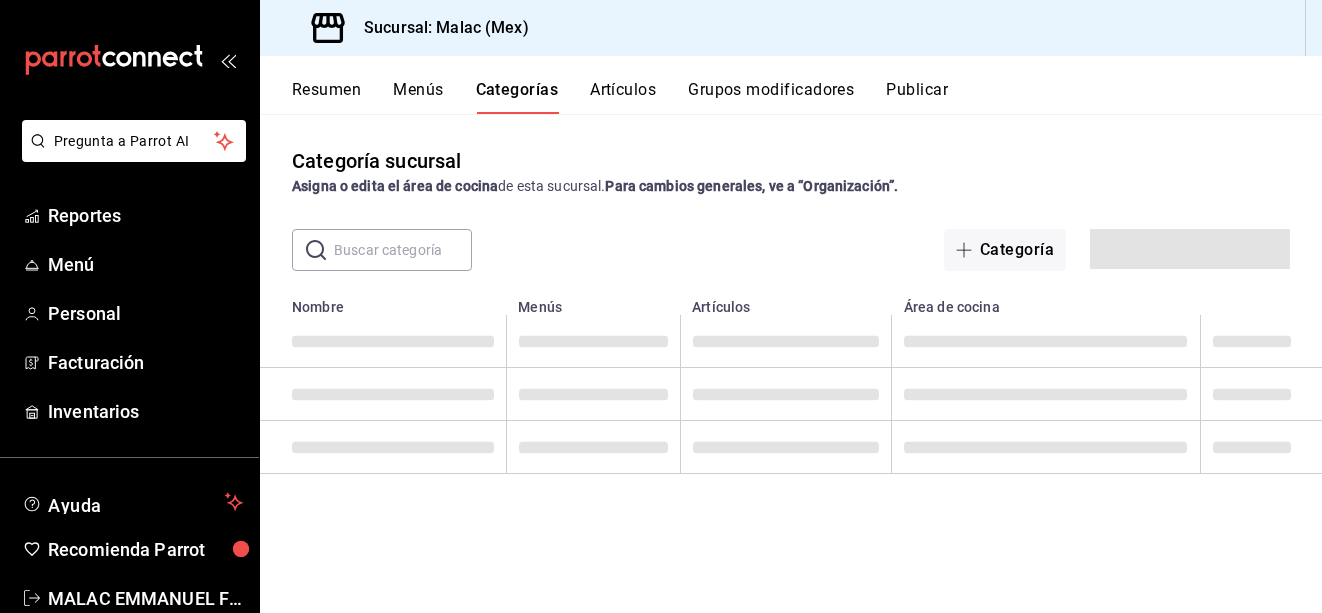 click at bounding box center [403, 250] 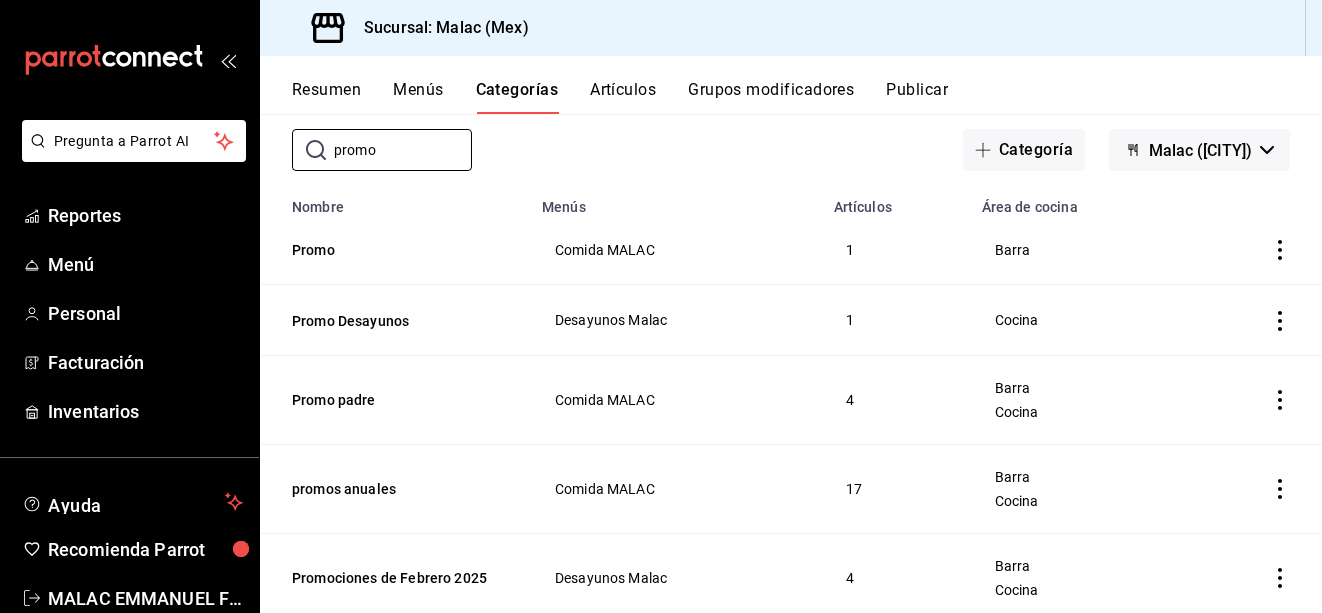 scroll, scrollTop: 157, scrollLeft: 0, axis: vertical 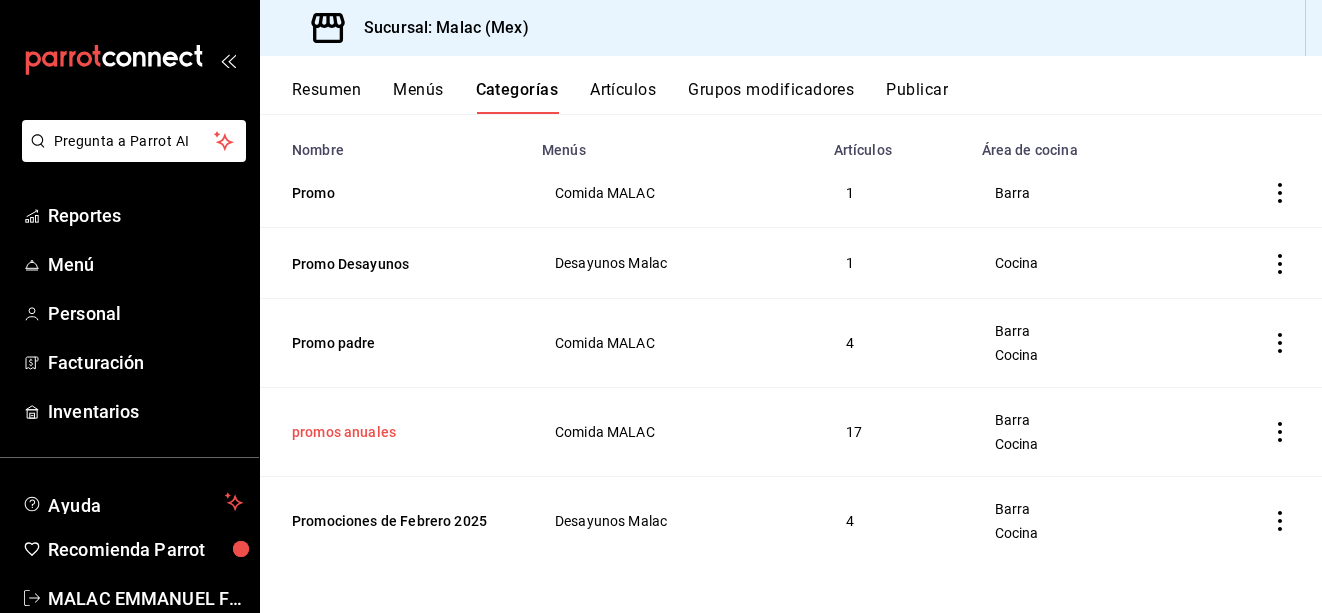 type on "promo" 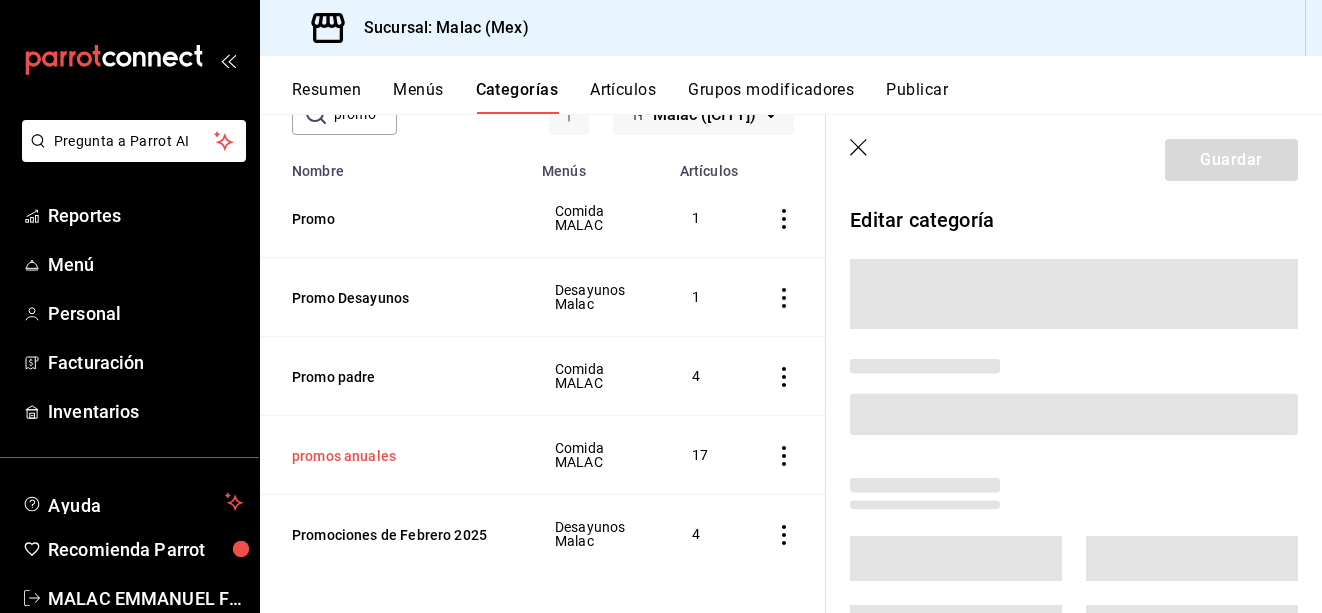scroll, scrollTop: 97, scrollLeft: 0, axis: vertical 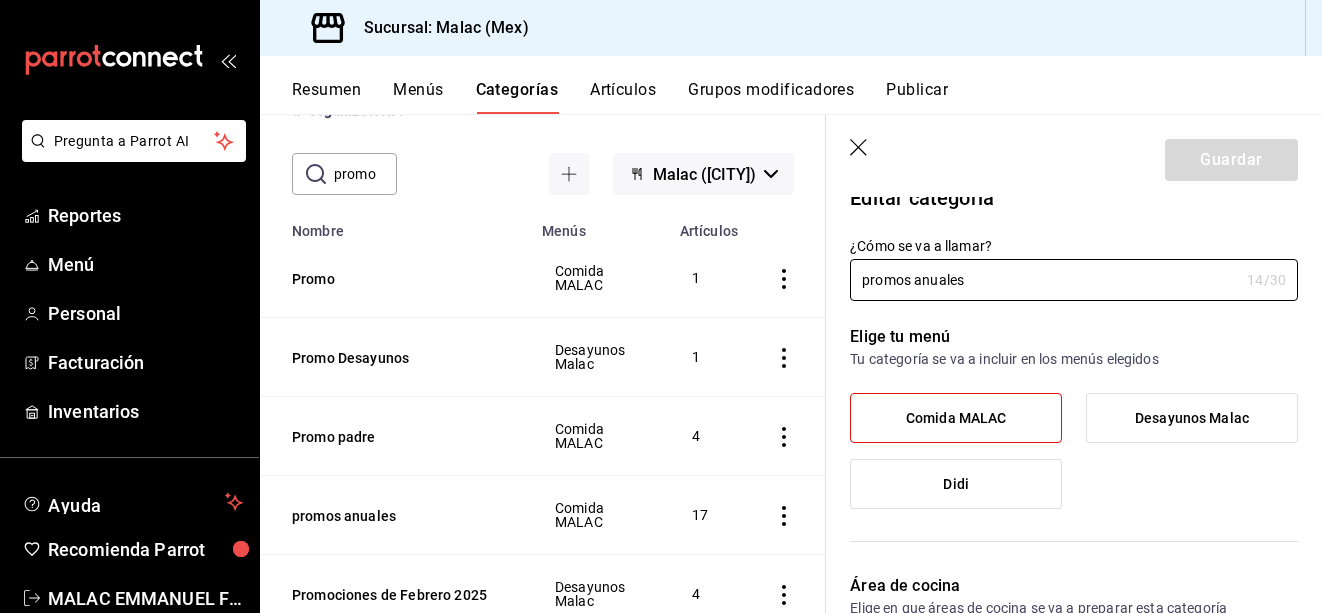 click on "Promo padre" at bounding box center [395, 436] 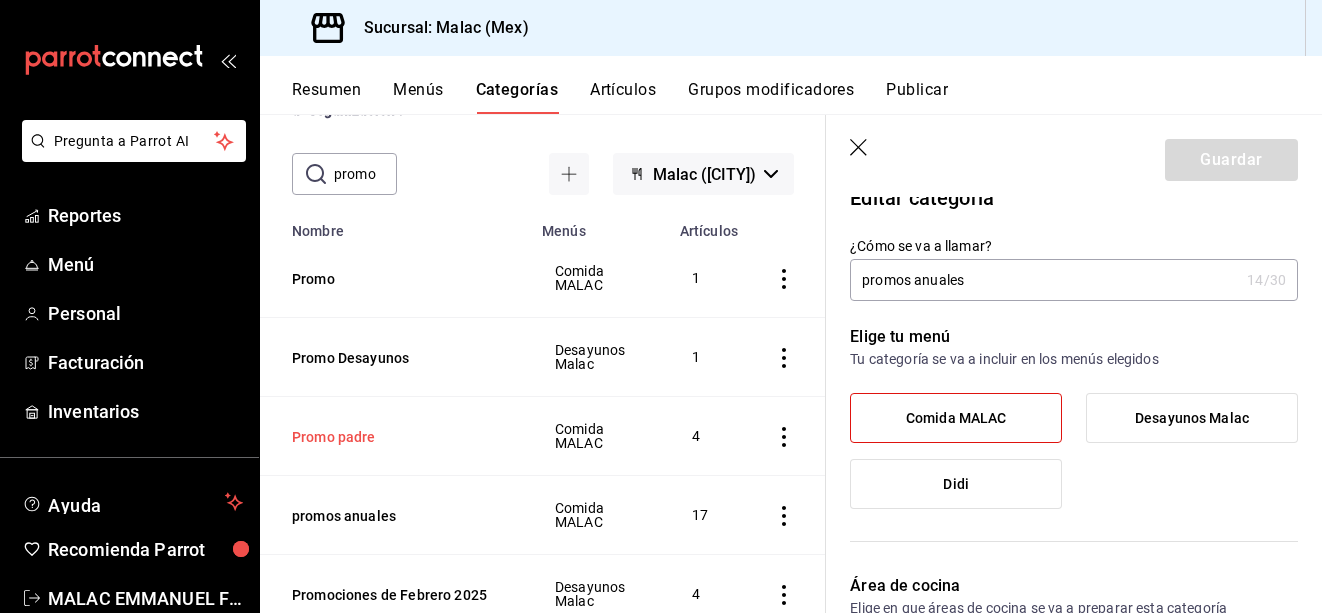 scroll, scrollTop: 167, scrollLeft: 0, axis: vertical 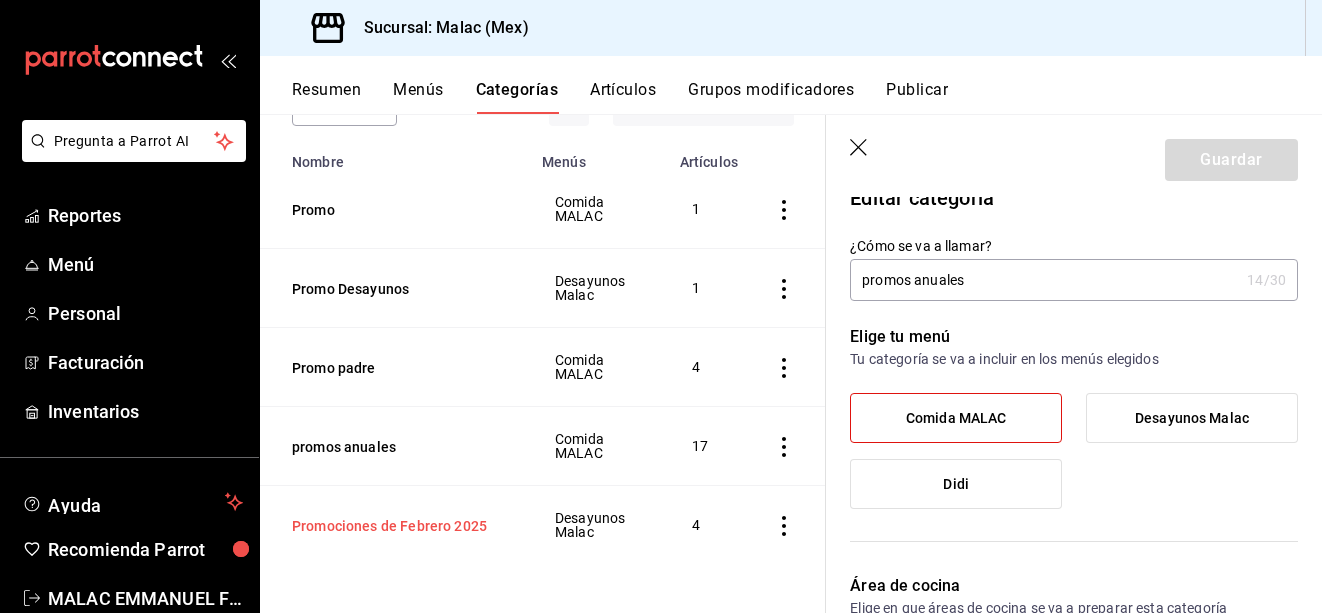click on "Promociones de Febrero 2025" at bounding box center (392, 526) 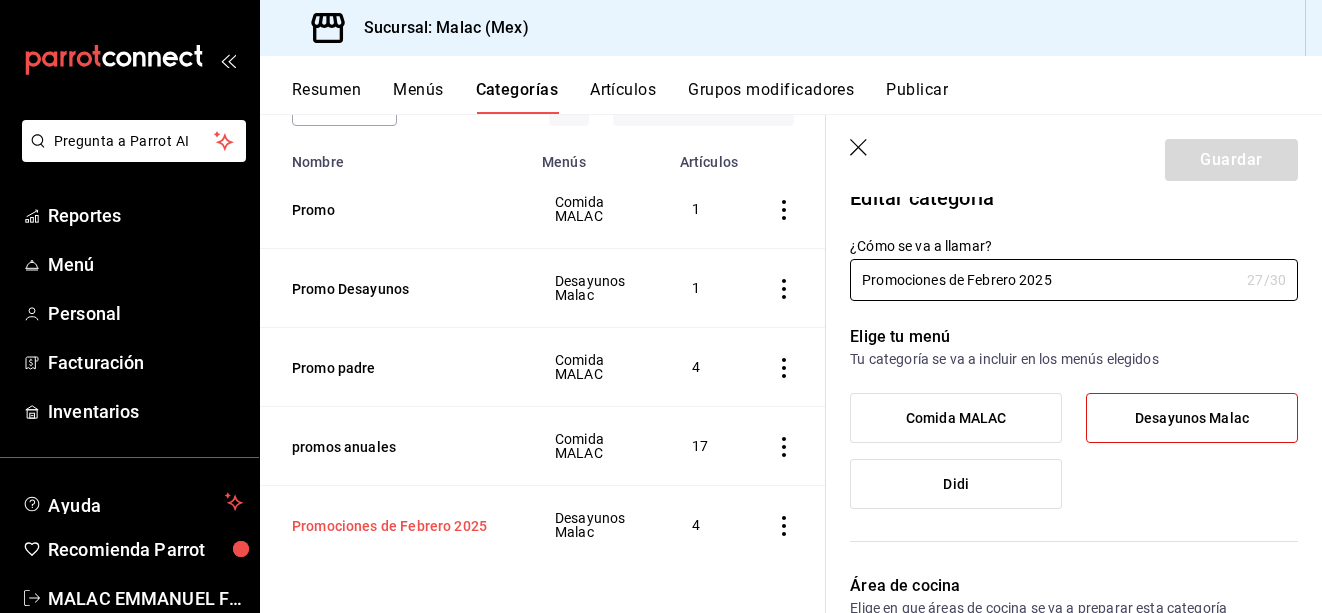 type on "dfebb260-ea92-48fe-9a7f-a963f6d4e49d,13495a6f-bb94-469b-8083-c5683516810f" 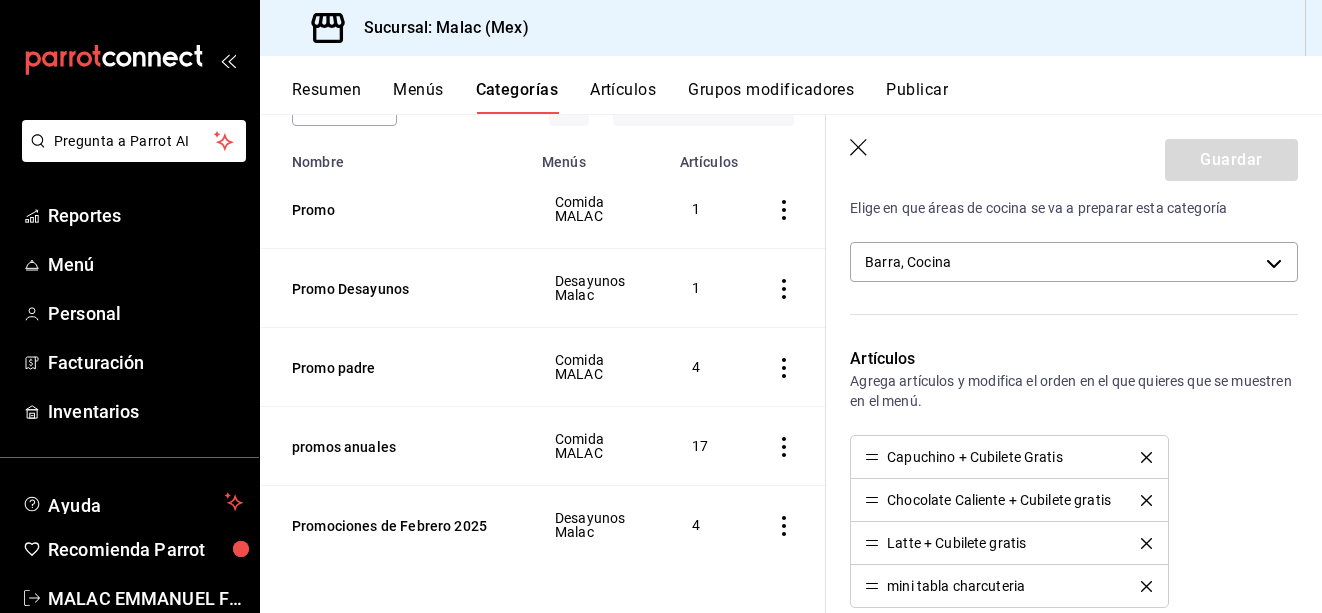 scroll, scrollTop: 522, scrollLeft: 0, axis: vertical 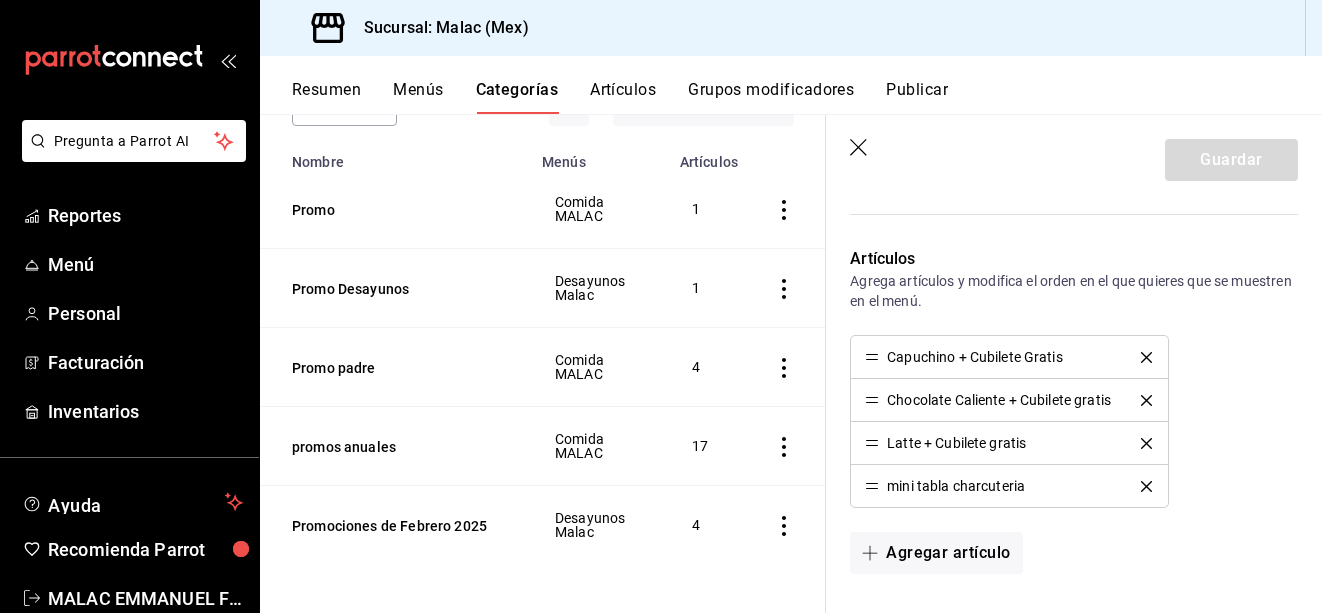 click 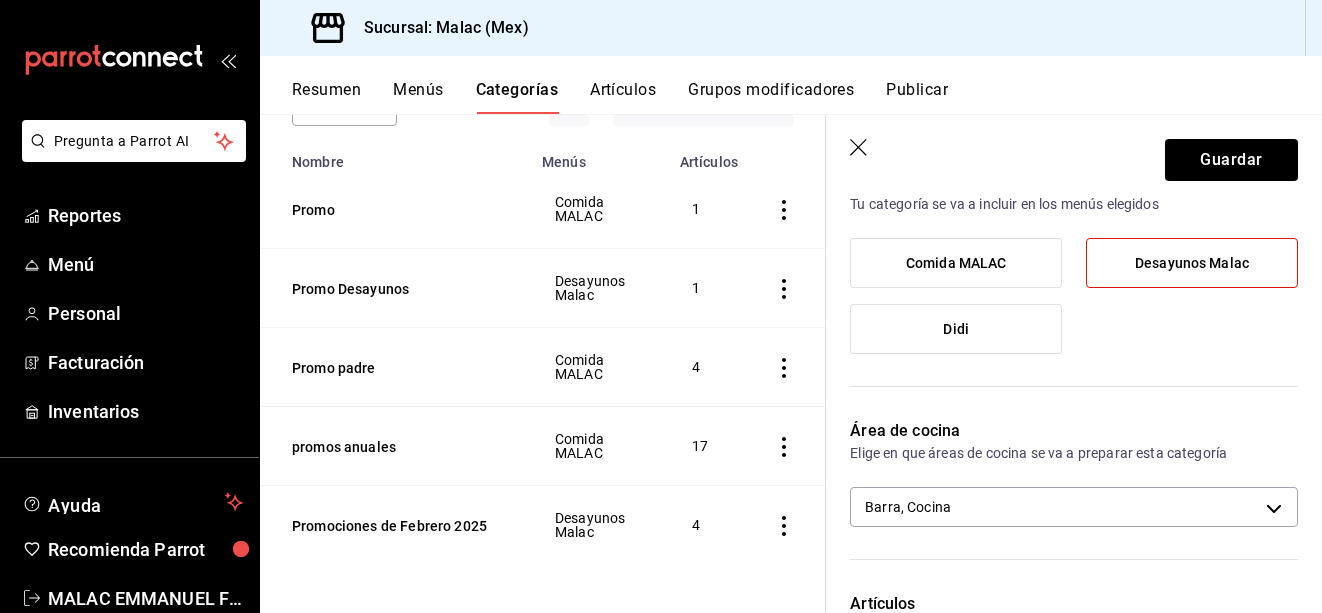 scroll, scrollTop: 122, scrollLeft: 0, axis: vertical 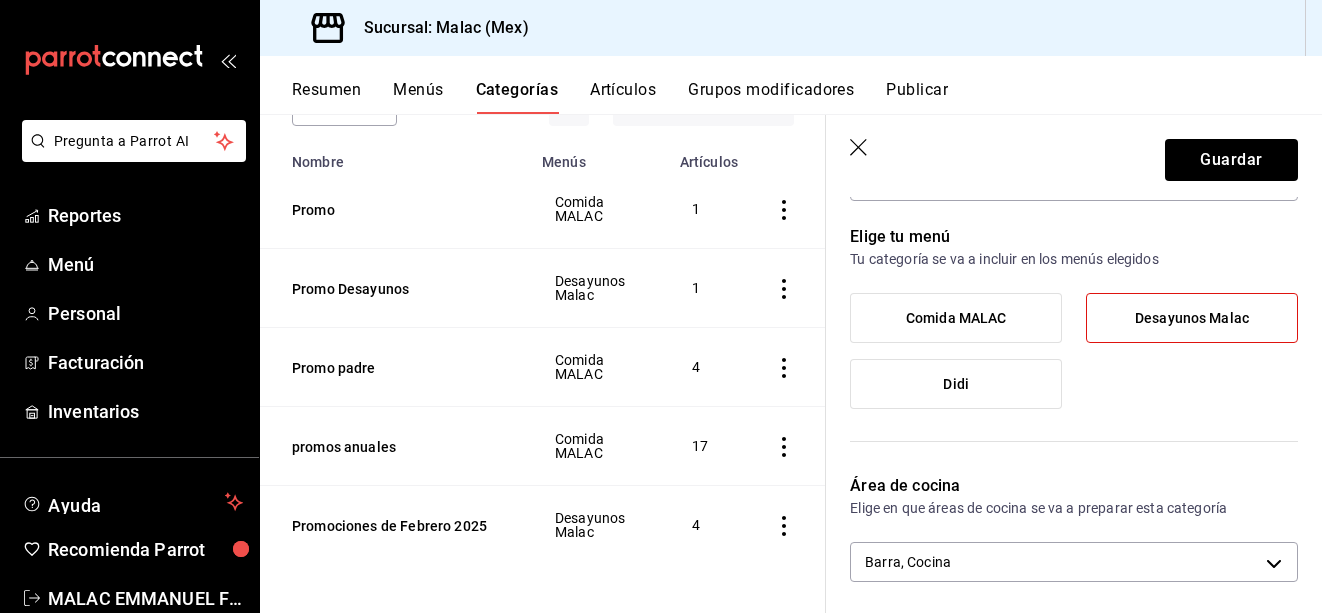 click on "Comida MALAC" at bounding box center [956, 318] 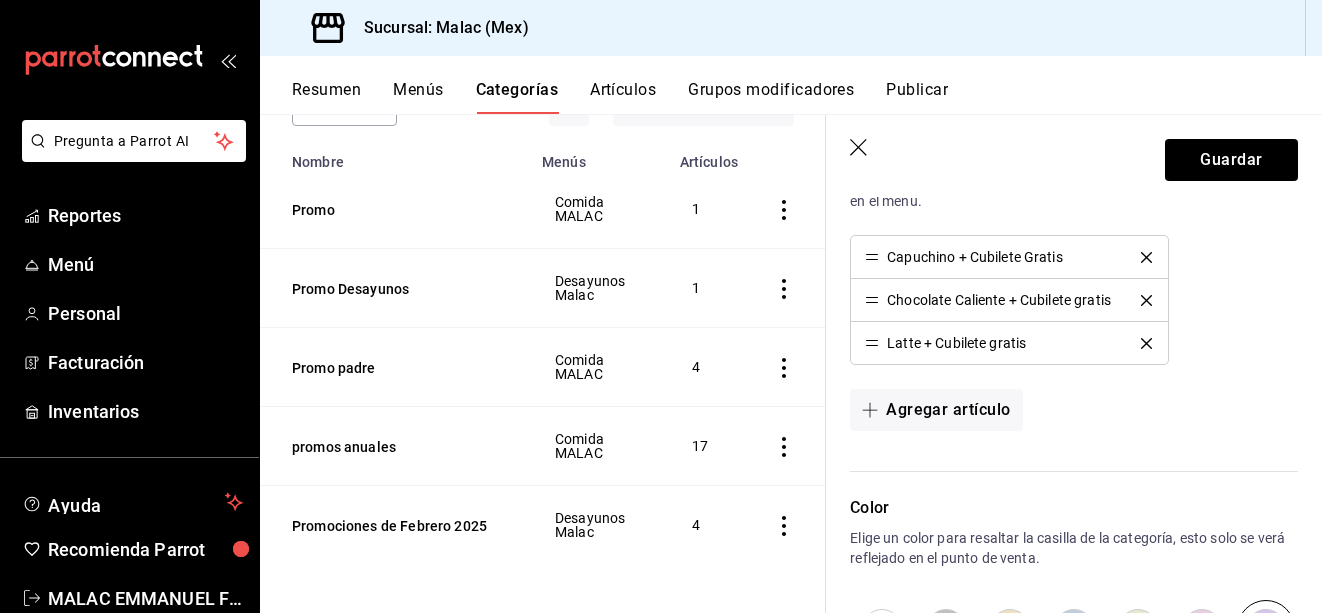 scroll, scrollTop: 722, scrollLeft: 0, axis: vertical 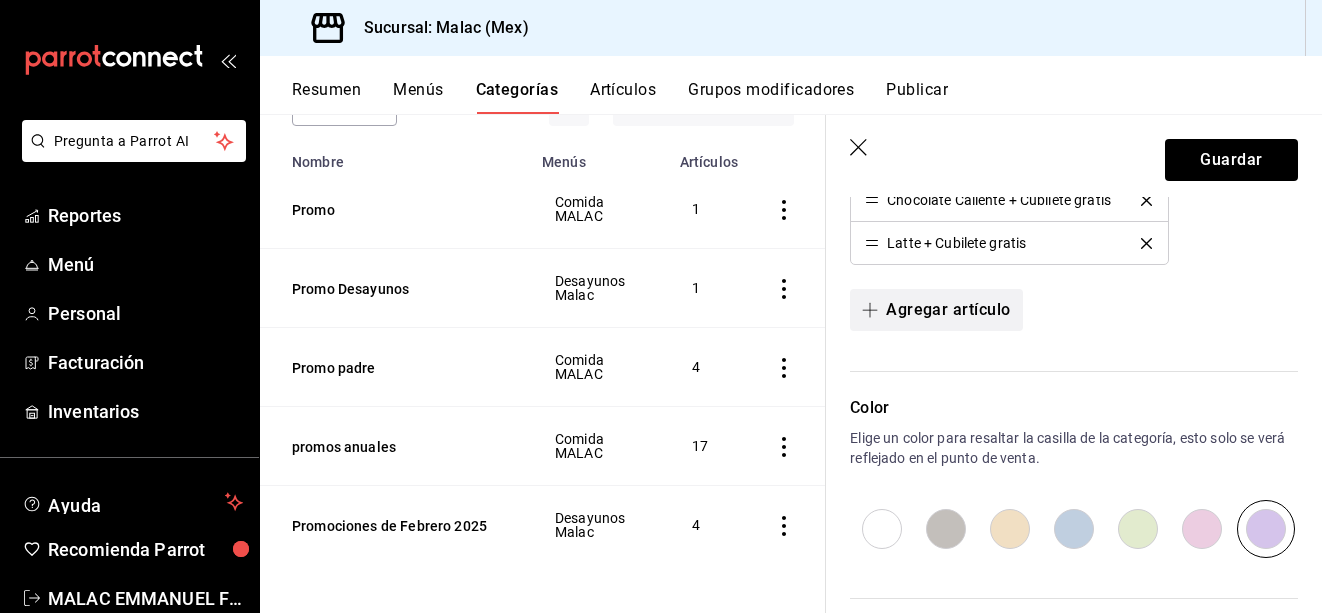 click on "Agregar artículo" at bounding box center (936, 310) 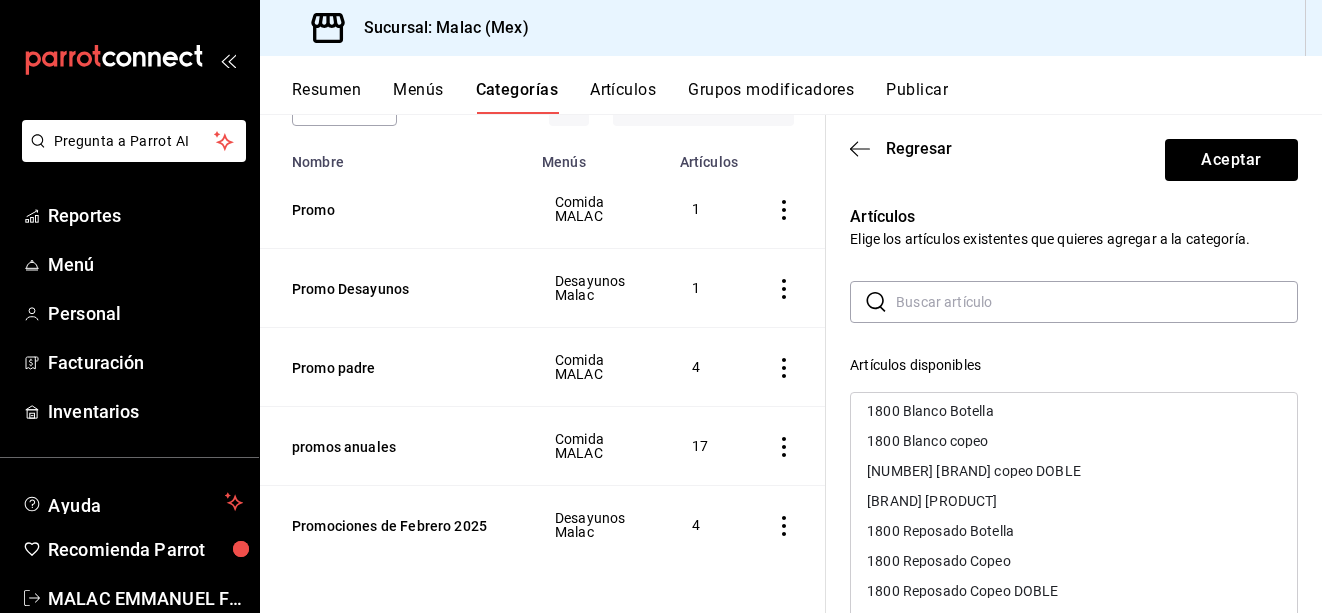 scroll, scrollTop: 0, scrollLeft: 0, axis: both 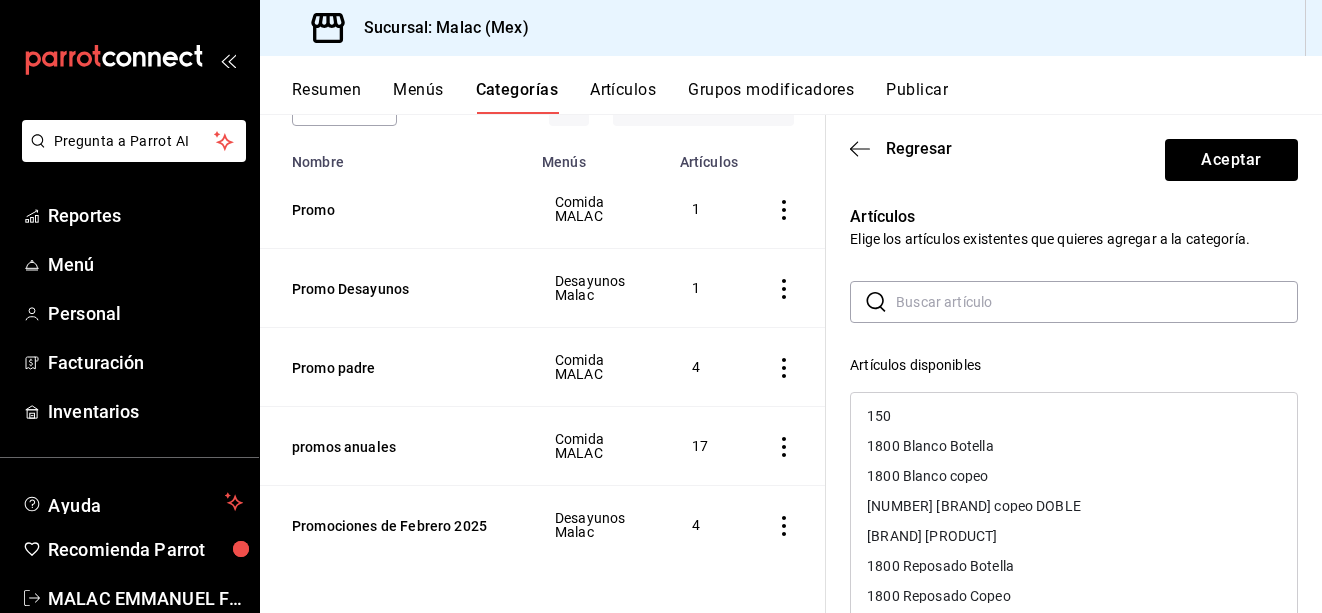 click at bounding box center (1097, 302) 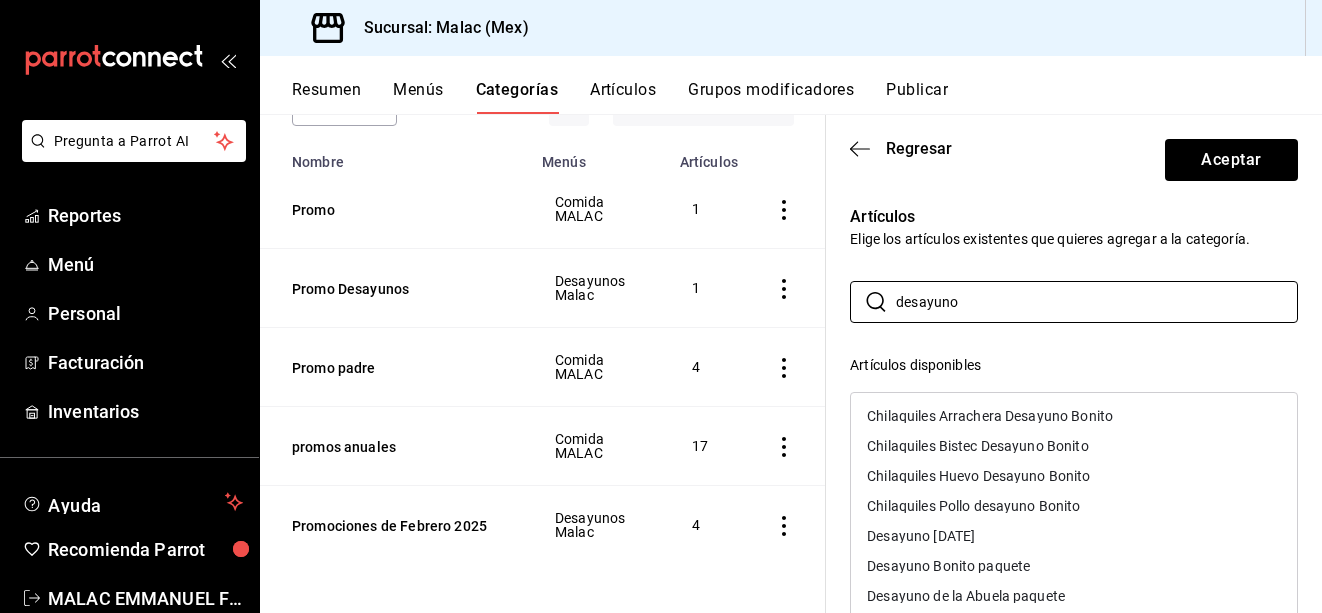 scroll, scrollTop: 56, scrollLeft: 0, axis: vertical 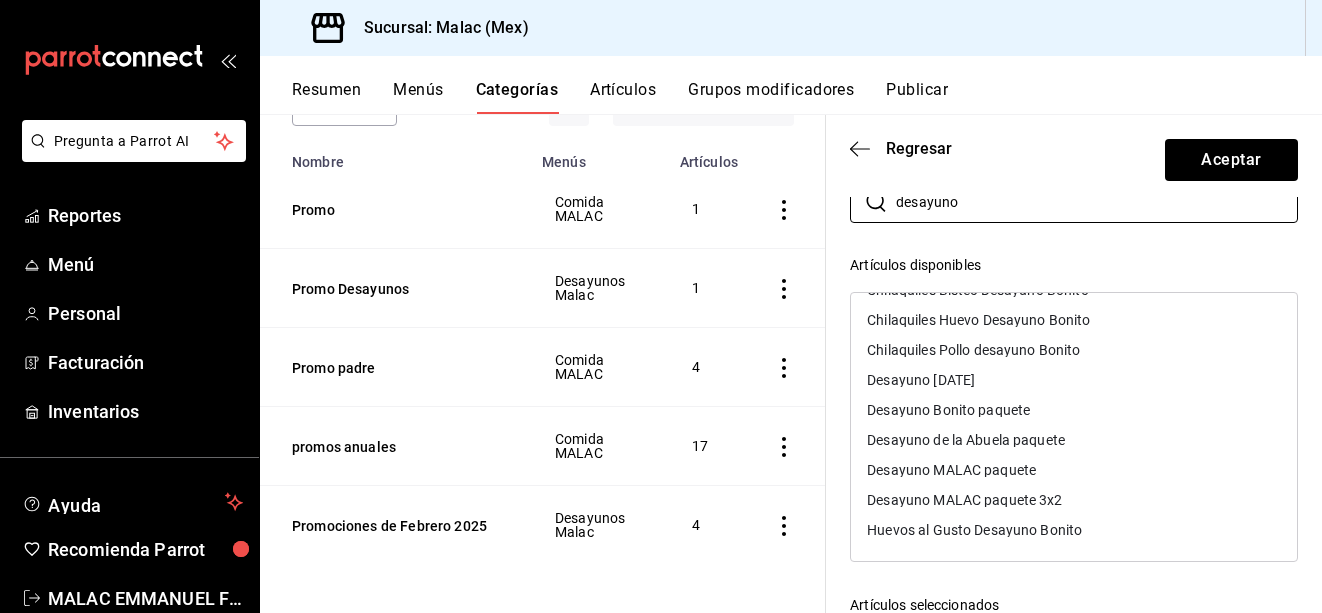 type on "desayuno" 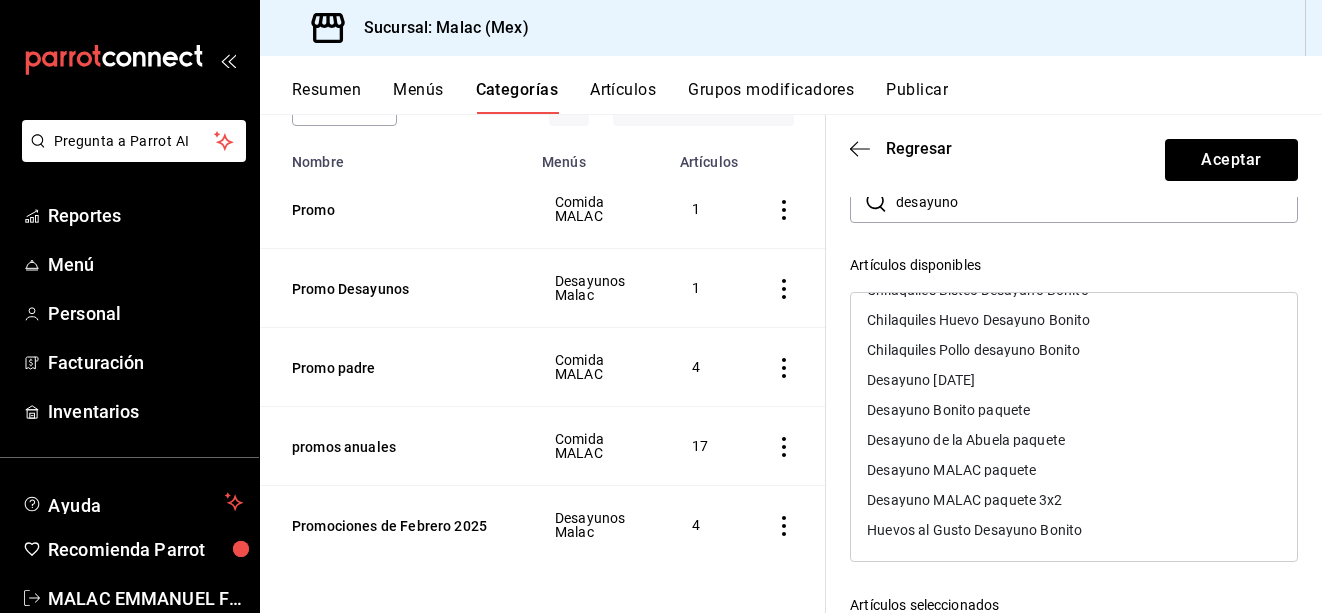 click on "Desayuno MALAC paquete 3x2" at bounding box center [964, 500] 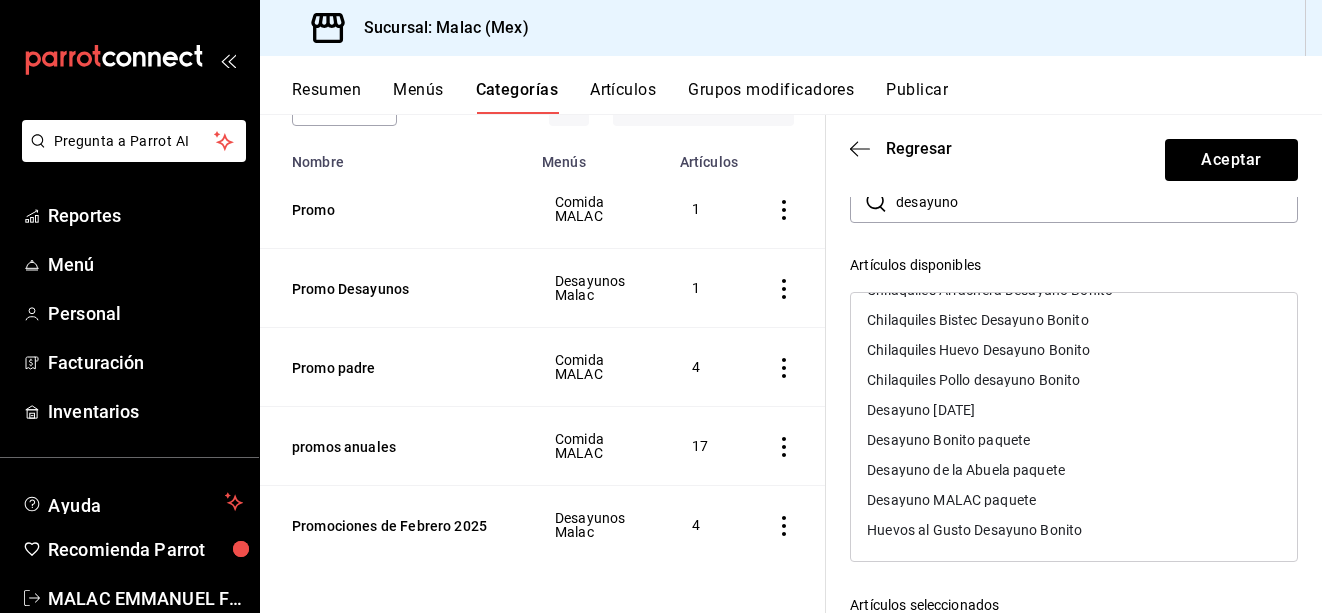 click on "Artículos disponibles" at bounding box center (1074, 265) 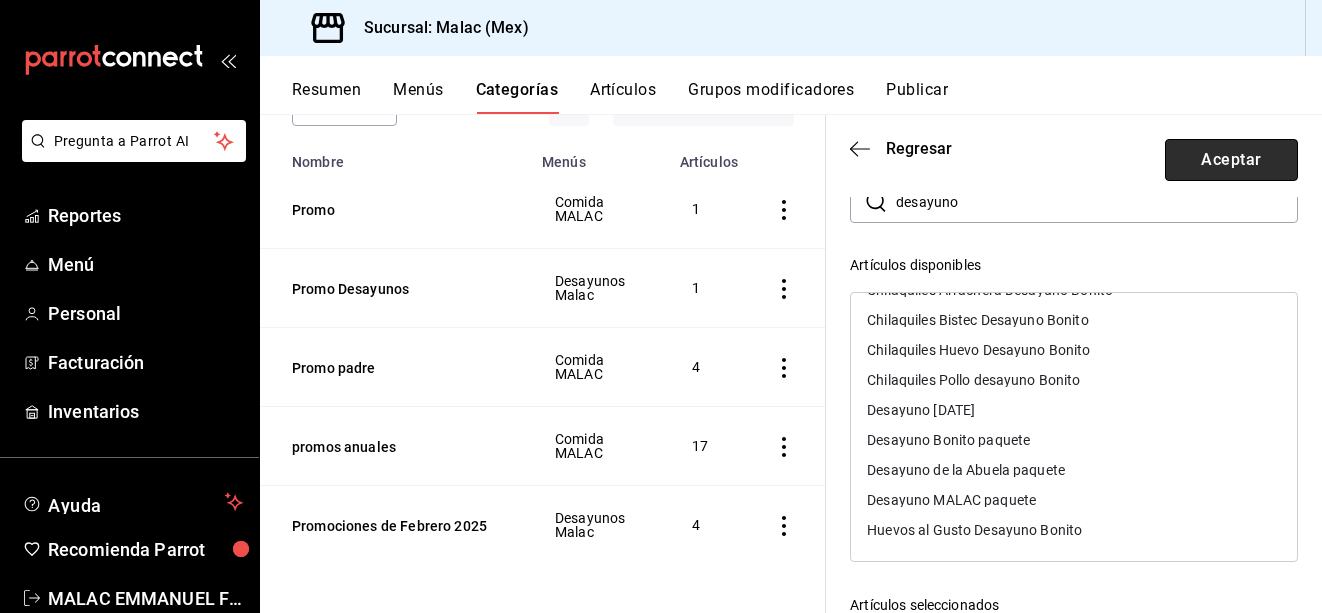 click on "Aceptar" at bounding box center (1231, 160) 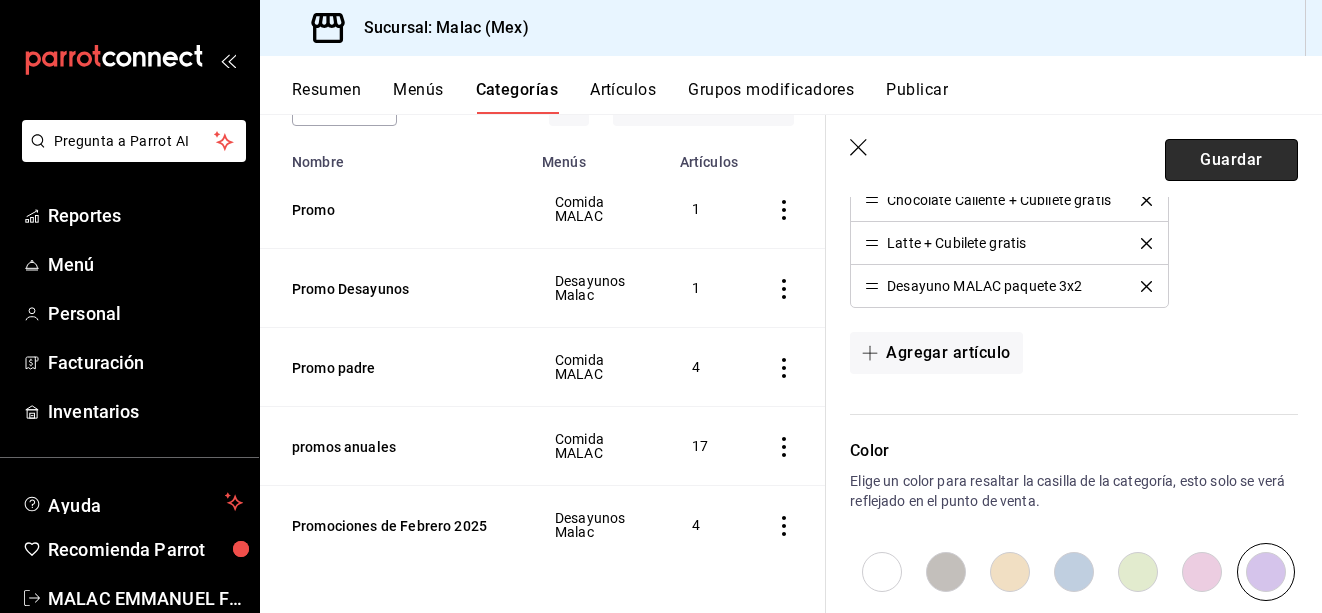 click on "Guardar" at bounding box center [1231, 160] 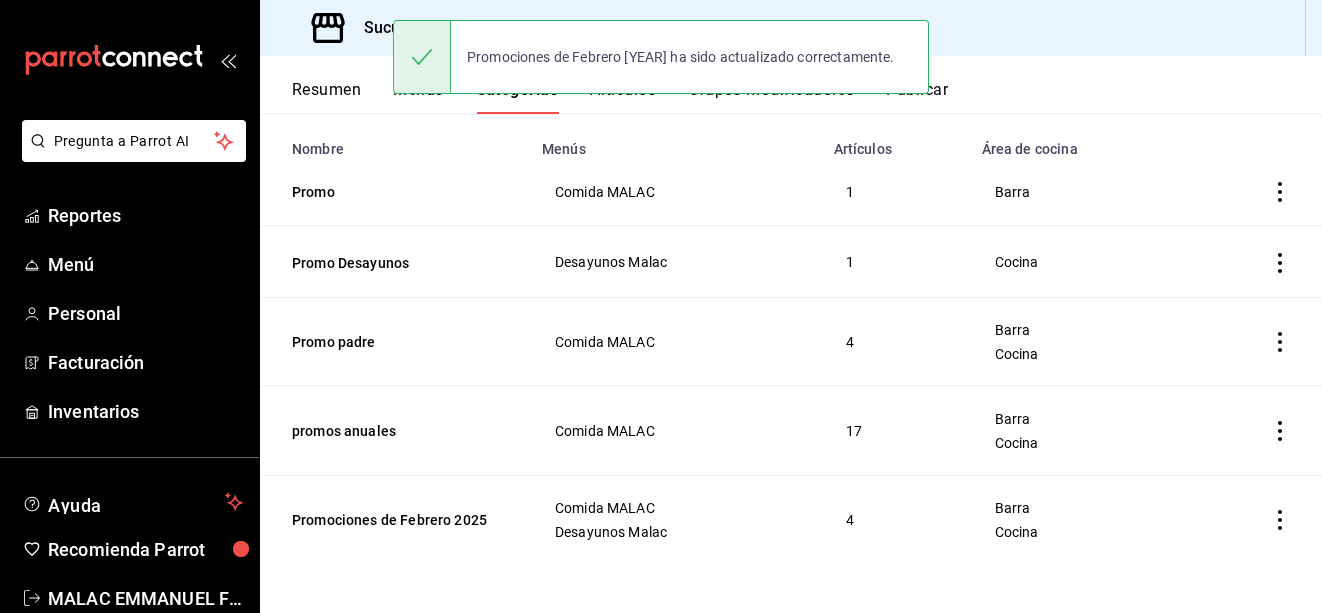 scroll, scrollTop: 0, scrollLeft: 0, axis: both 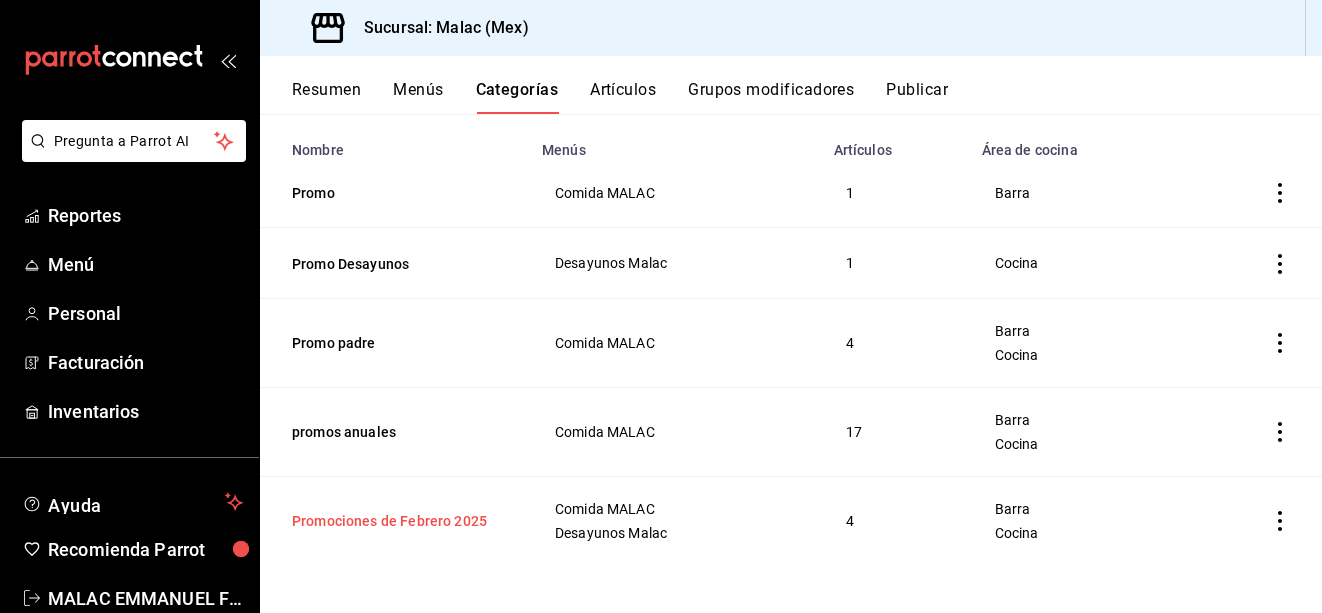 click on "Promociones de Febrero 2025" at bounding box center (392, 521) 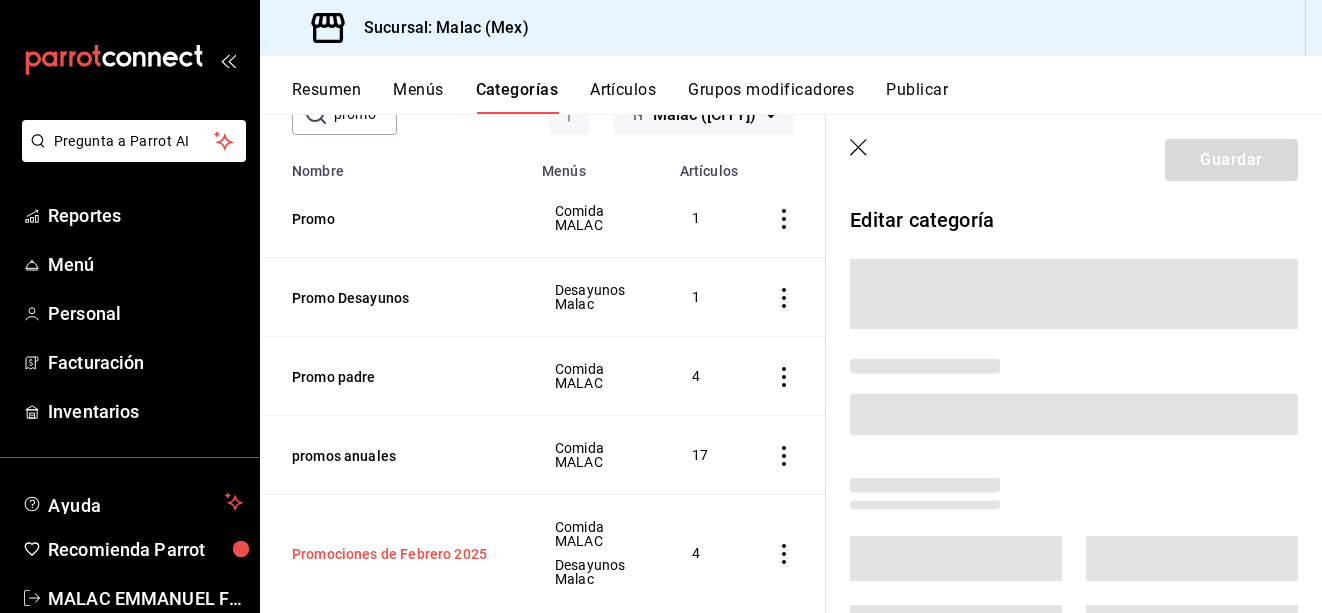 scroll, scrollTop: 117, scrollLeft: 0, axis: vertical 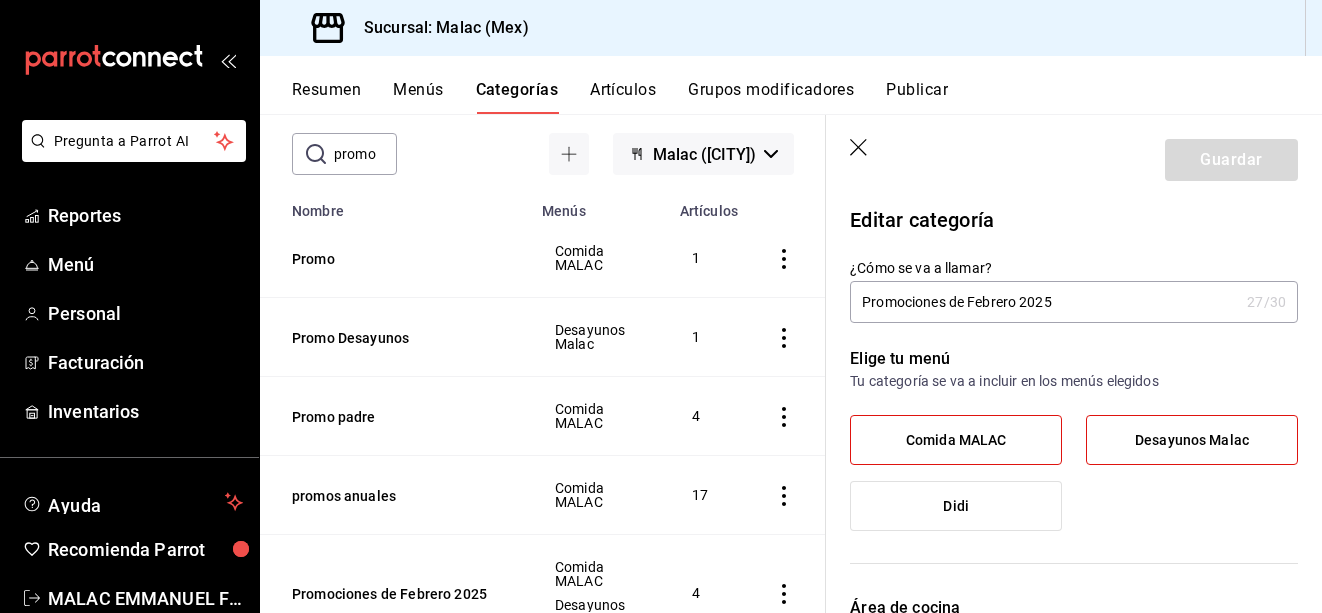 click on "Promociones de Febrero 2025" at bounding box center [1044, 302] 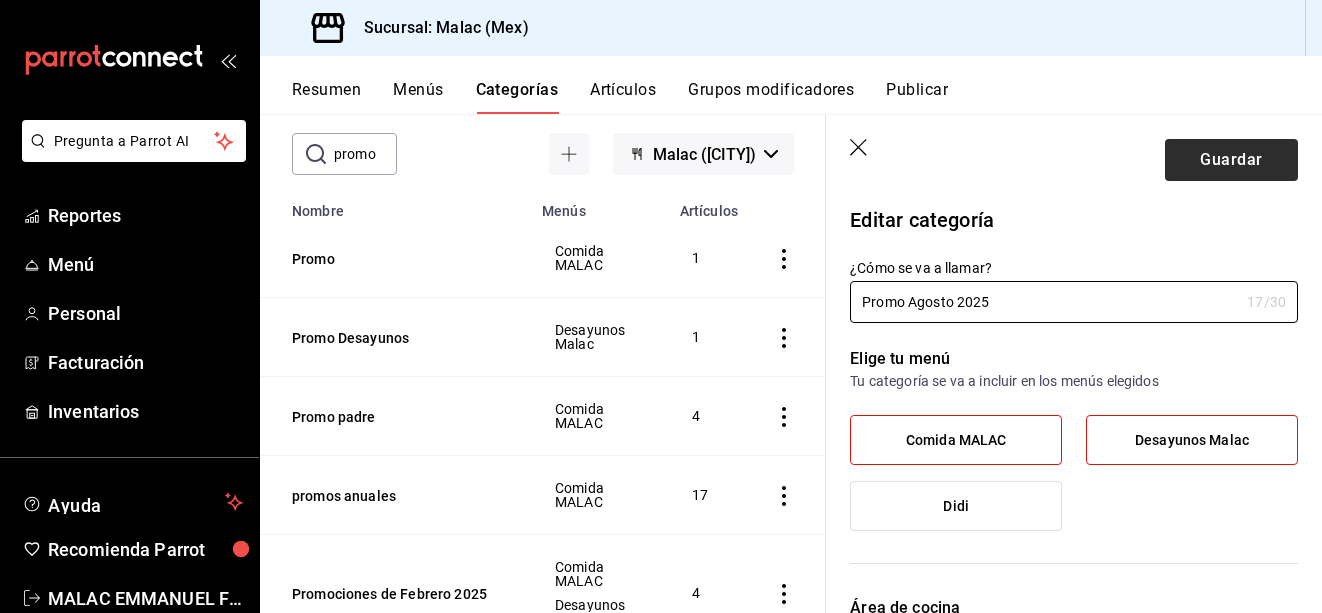 type on "Promo Agosto 2025" 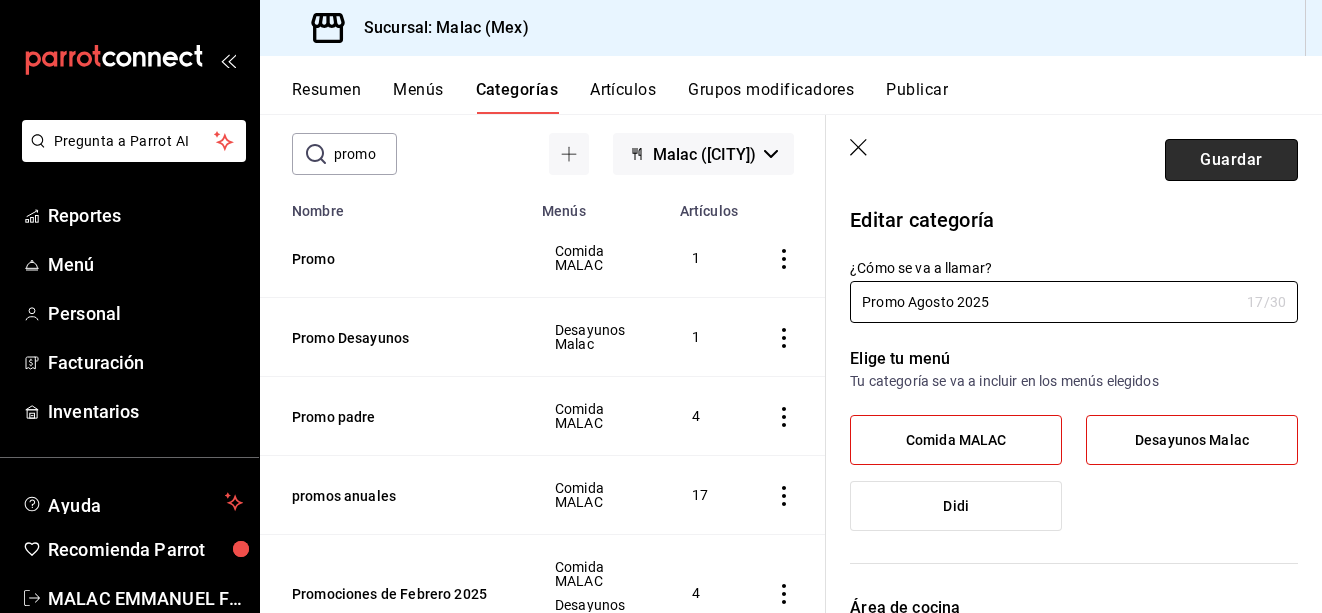 click on "Guardar" at bounding box center (1231, 160) 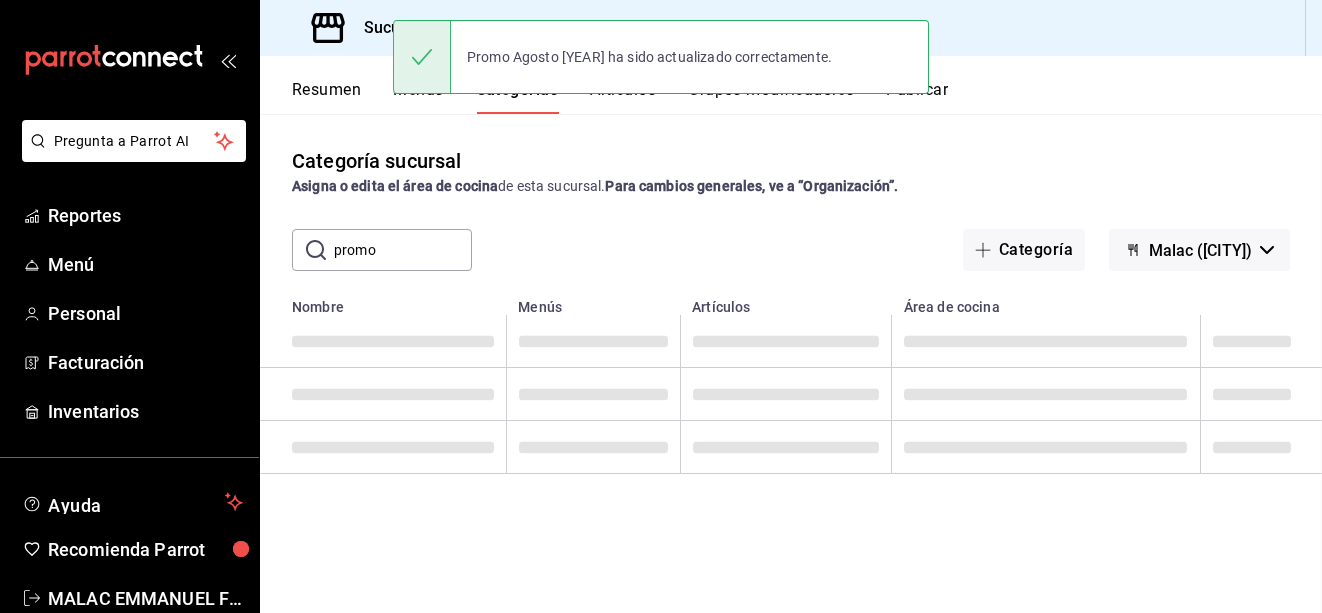 scroll, scrollTop: 0, scrollLeft: 0, axis: both 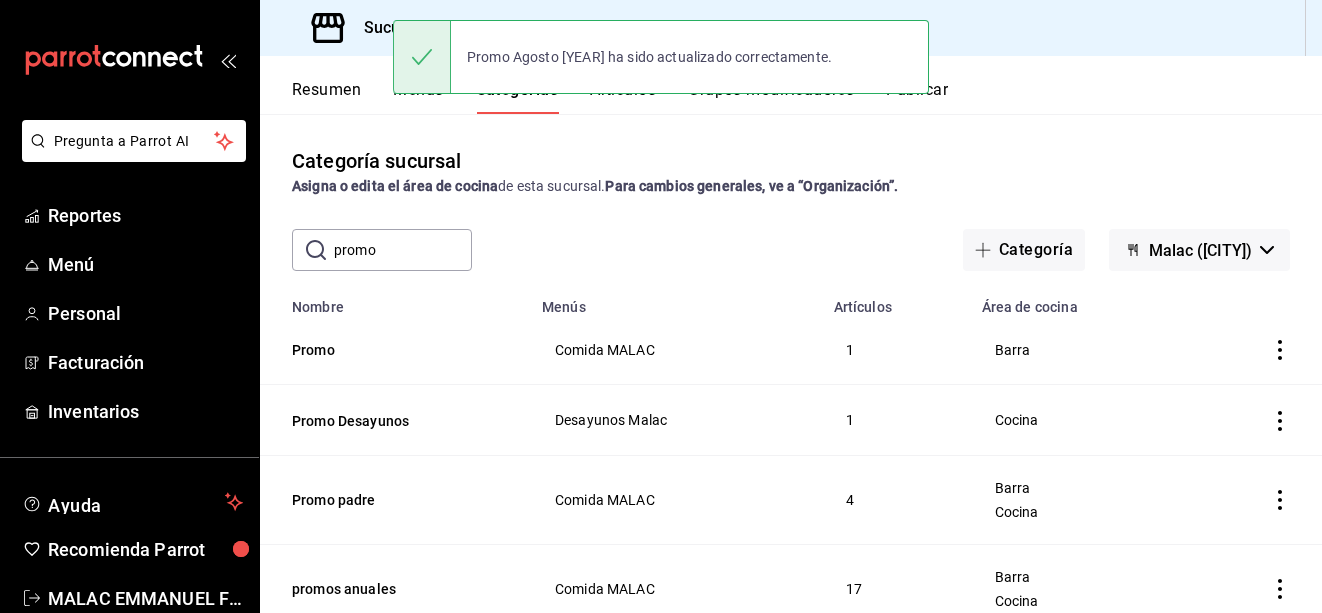 click on "Categoría sucursal Asigna o edita el área de cocina  de esta sucursal.  Para cambios generales, ve a “Organización”. ​ promo ​ Categoría Malac (Coacalco) Nombre Menús Artículos Área de cocina Promo Comida MALAC 1 Barra Promo Desayunos Desayunos Malac 1 Cocina Promo padre Comida MALAC 4 Barra Cocina promos anuales Comida MALAC 17 Barra Cocina Promo Agosto 2025 Comida MALAC Desayunos Malac 4 Barra Cocina" at bounding box center (791, 363) 